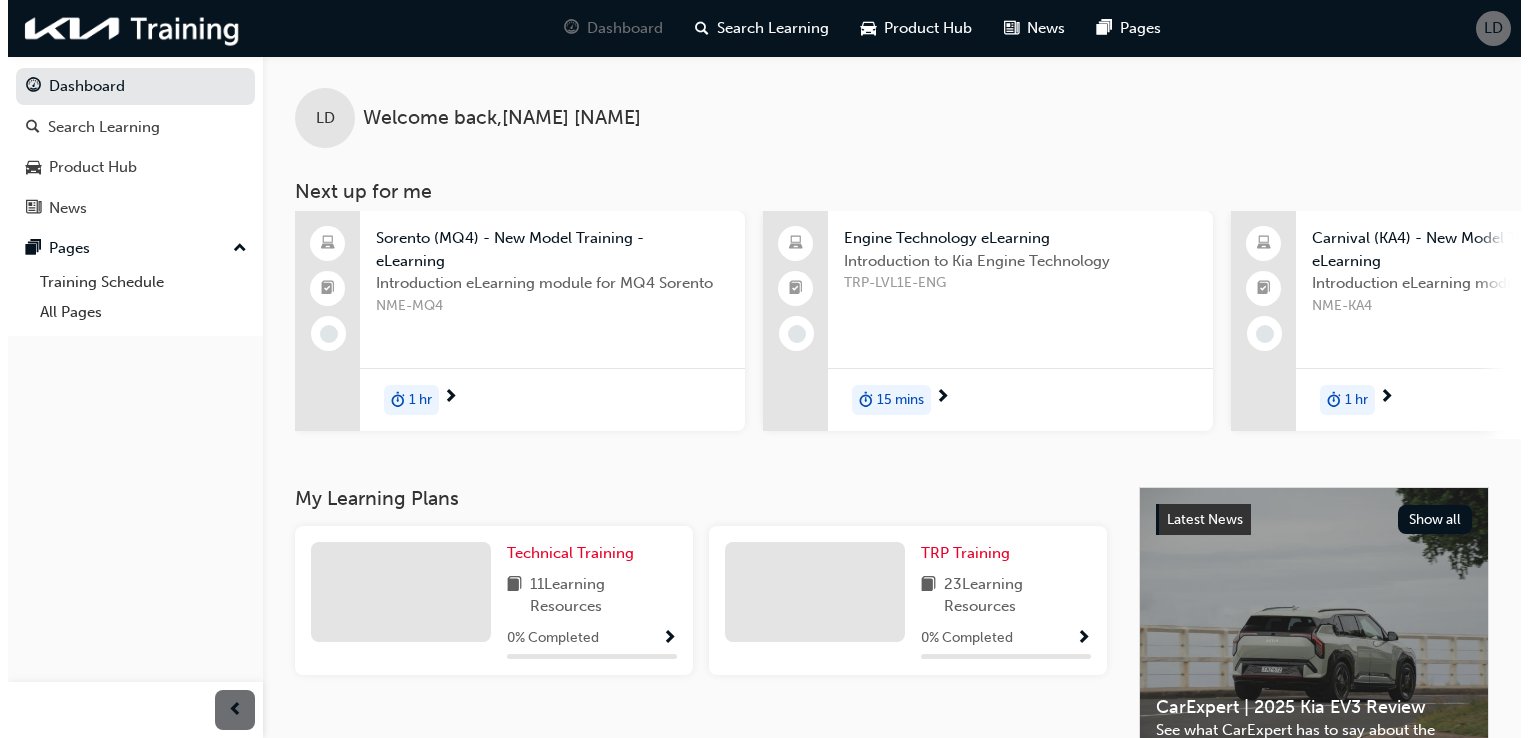 scroll, scrollTop: 0, scrollLeft: 0, axis: both 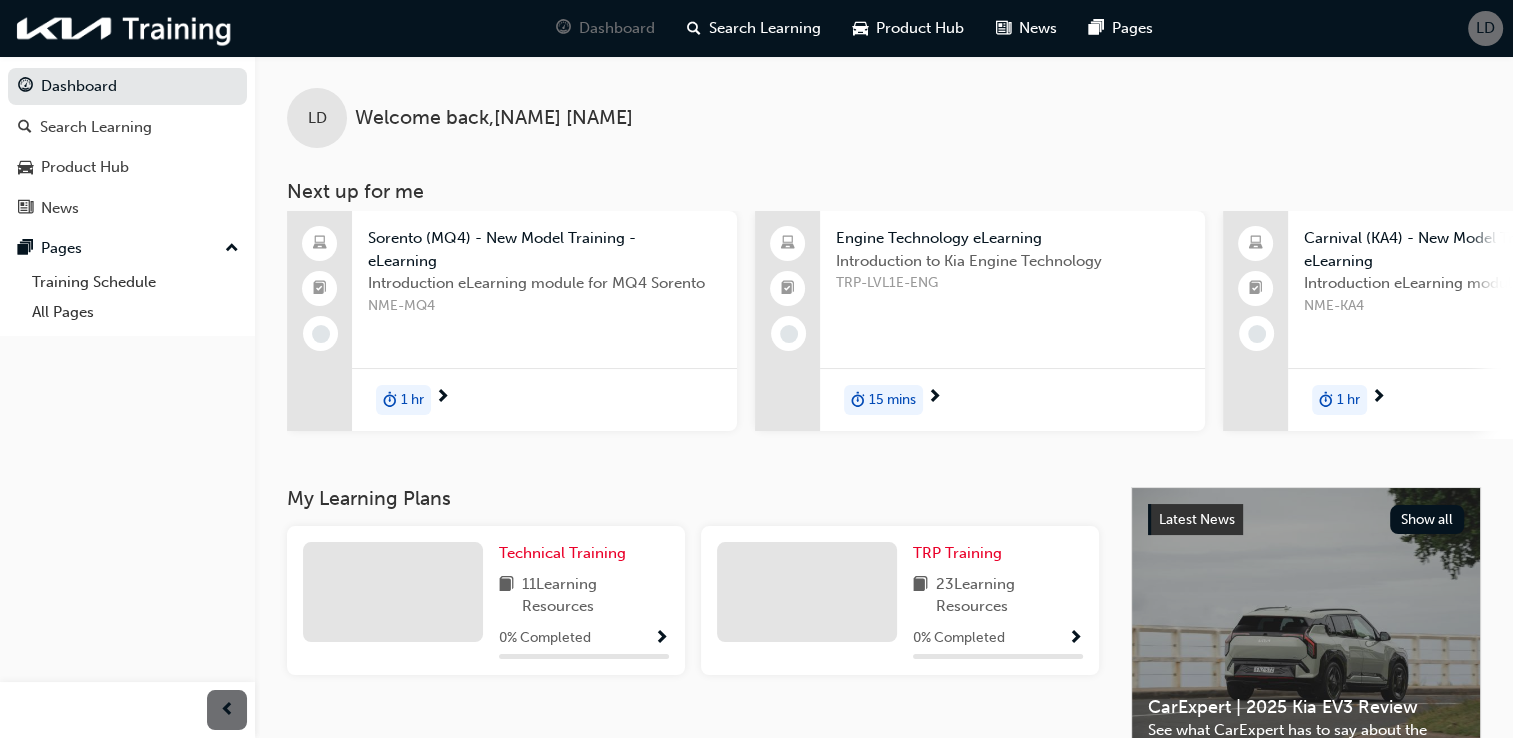 click on "Sorento (MQ4) - New Model Training - eLearning" at bounding box center (544, 249) 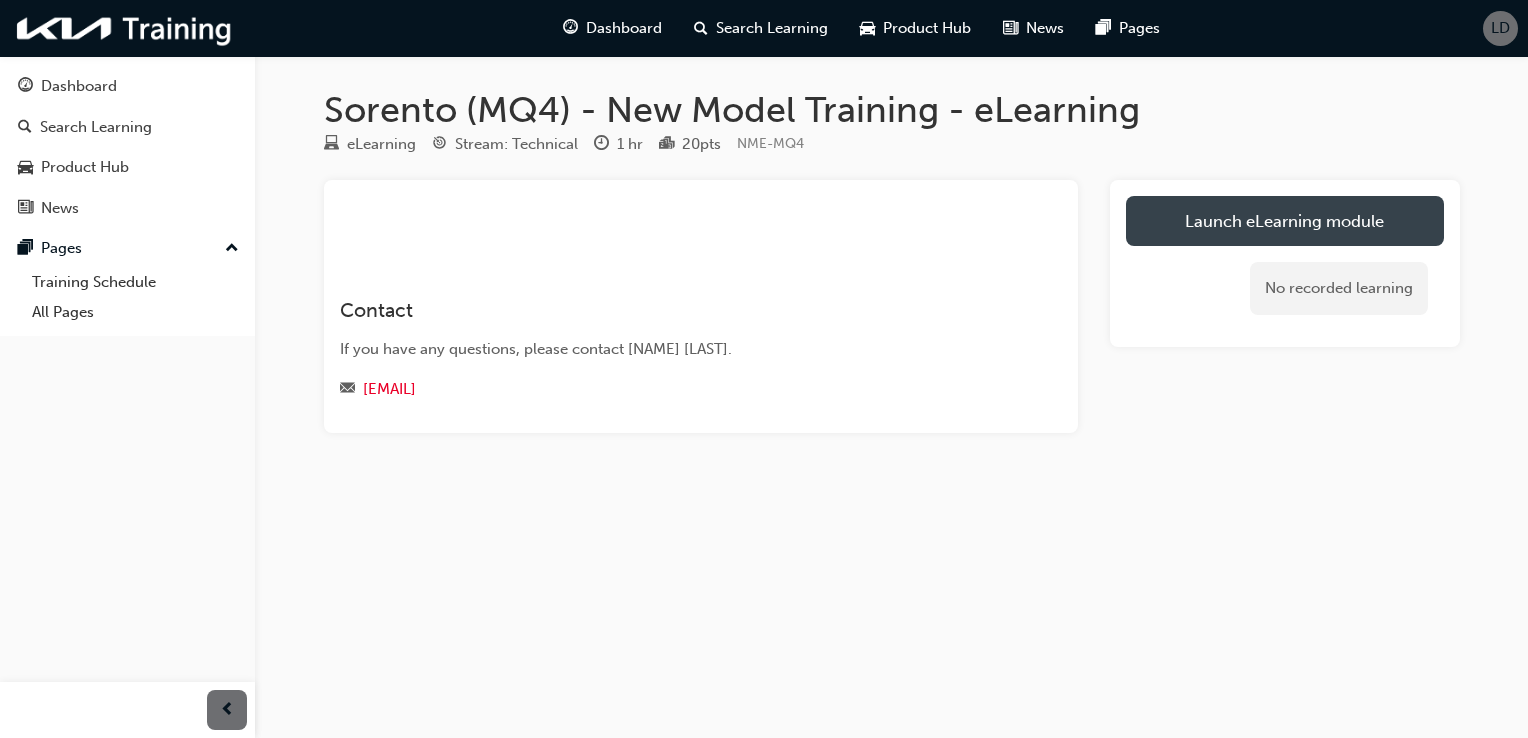 click on "Launch eLearning module" at bounding box center (1285, 221) 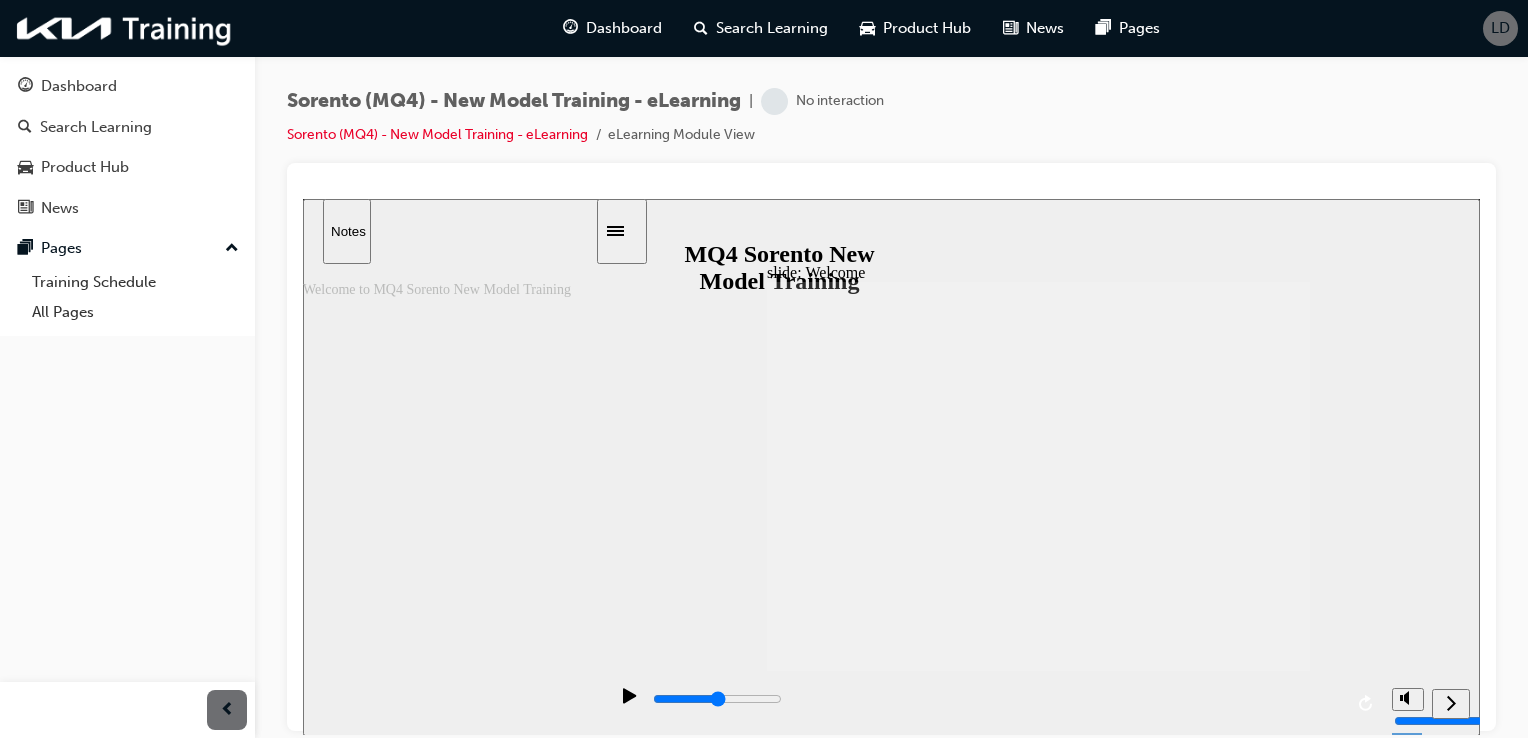 scroll, scrollTop: 0, scrollLeft: 0, axis: both 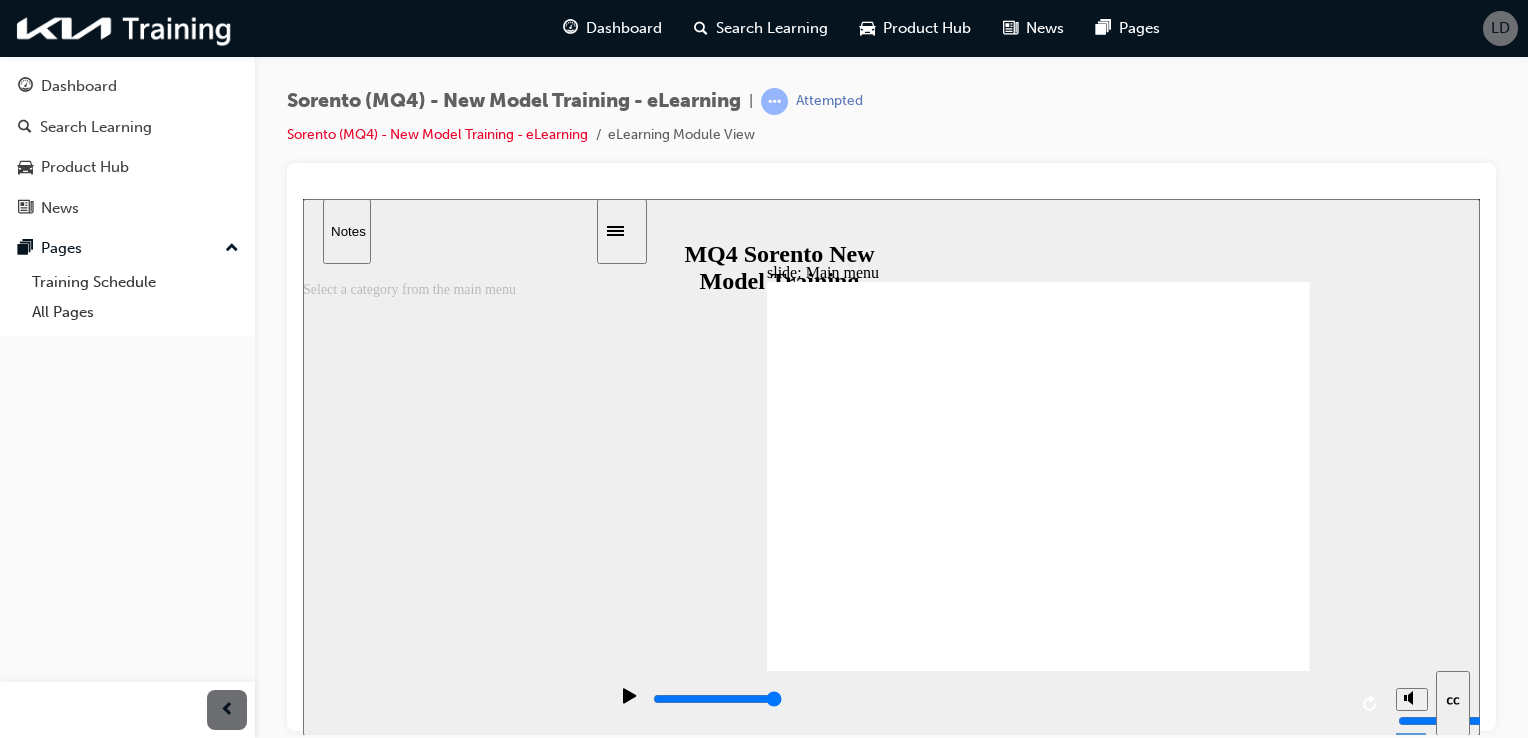 click 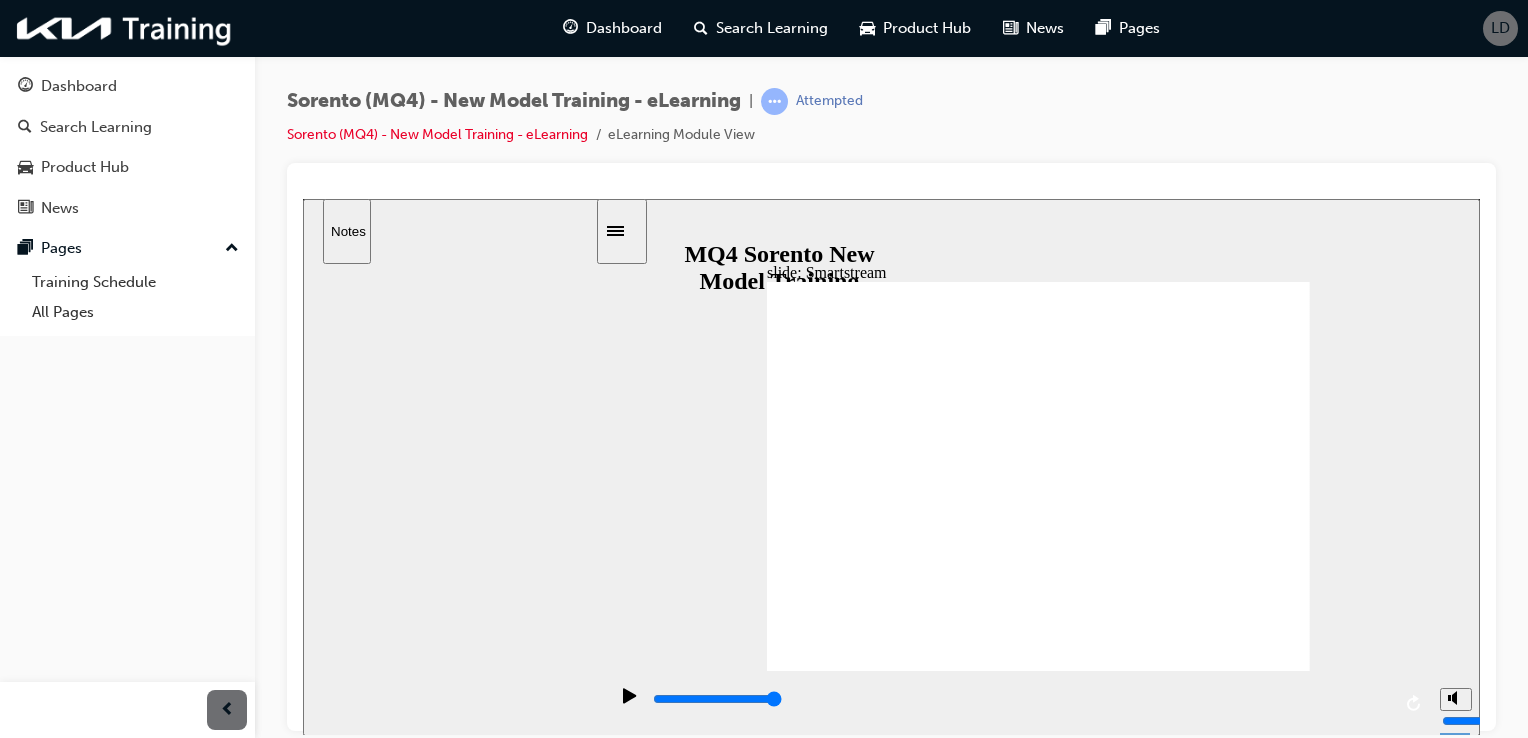 click 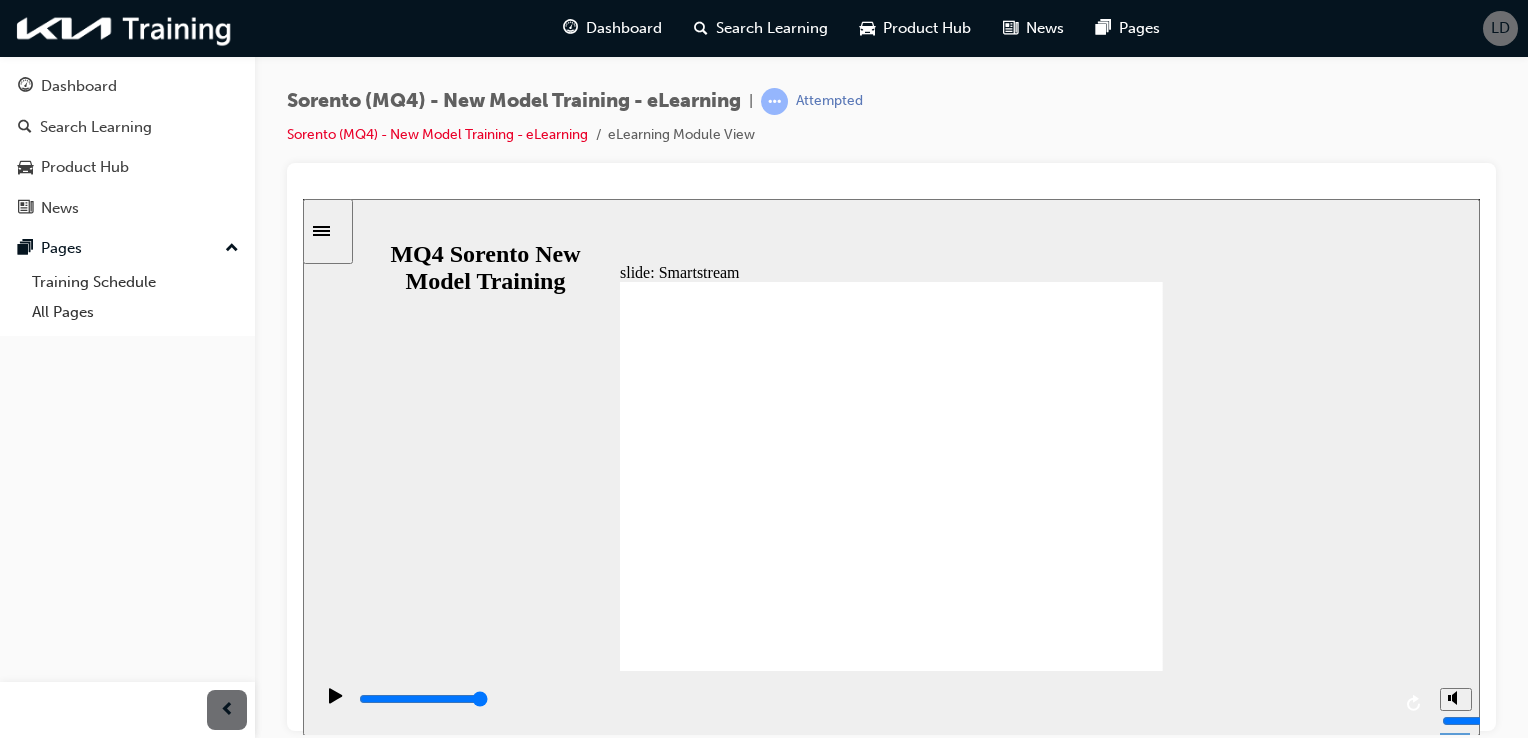 click 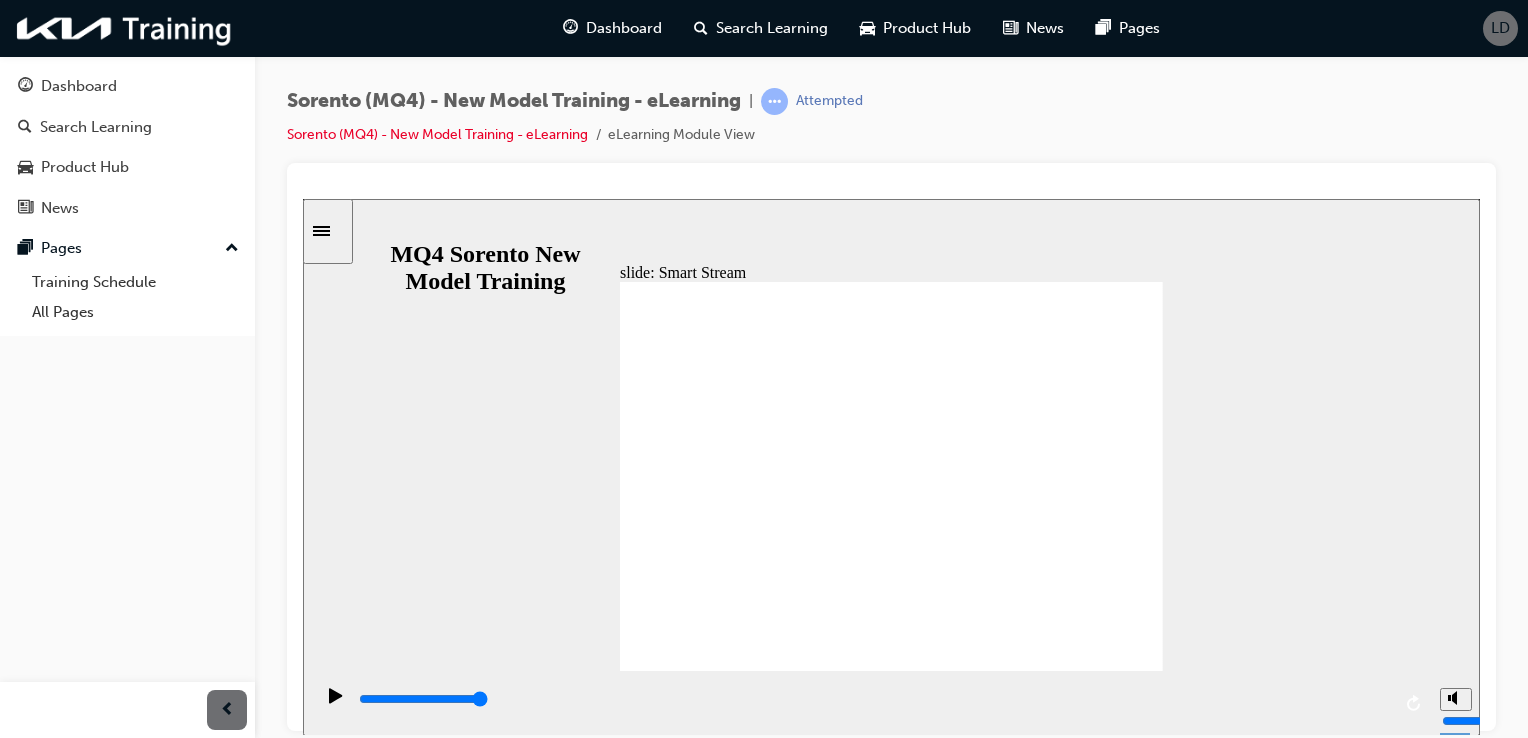 click 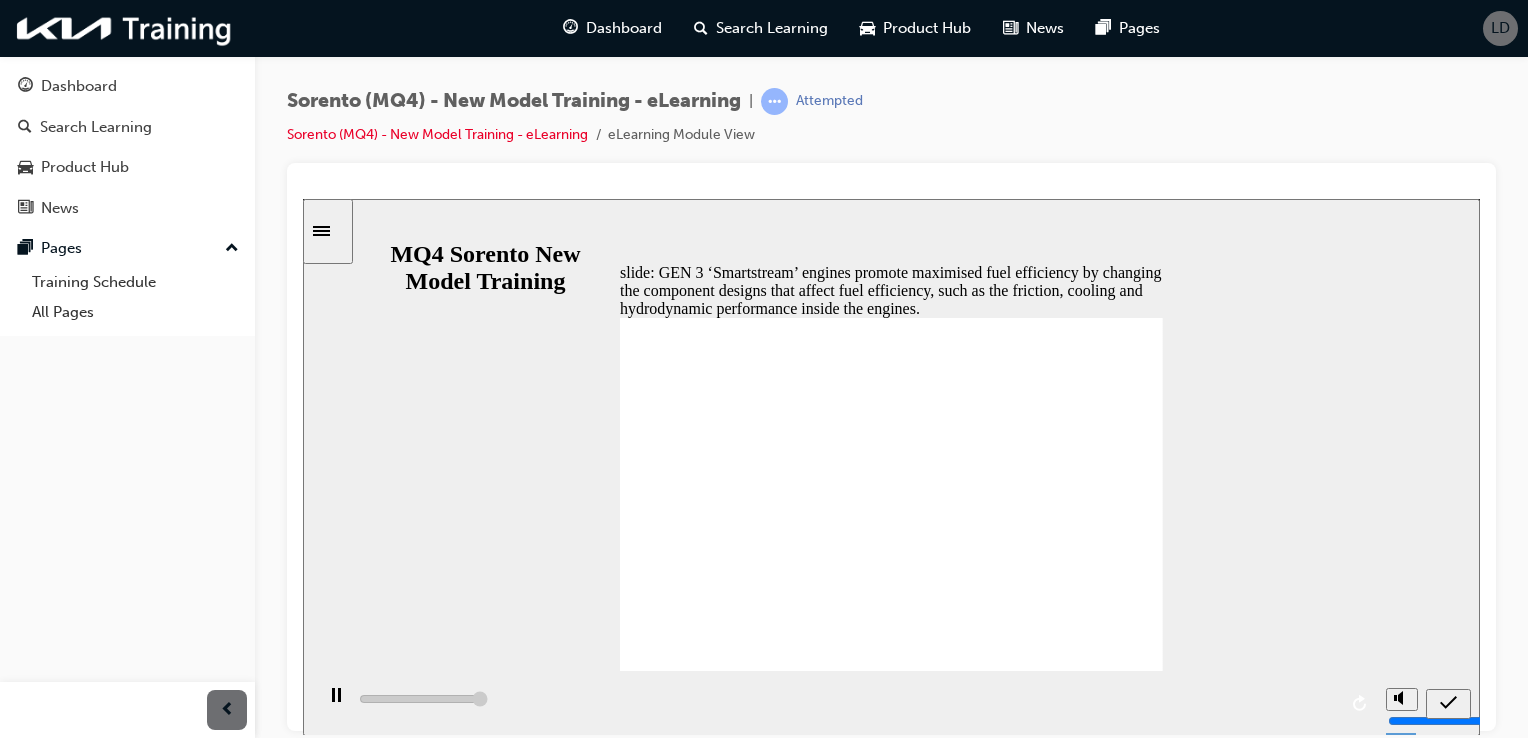 type on "5000" 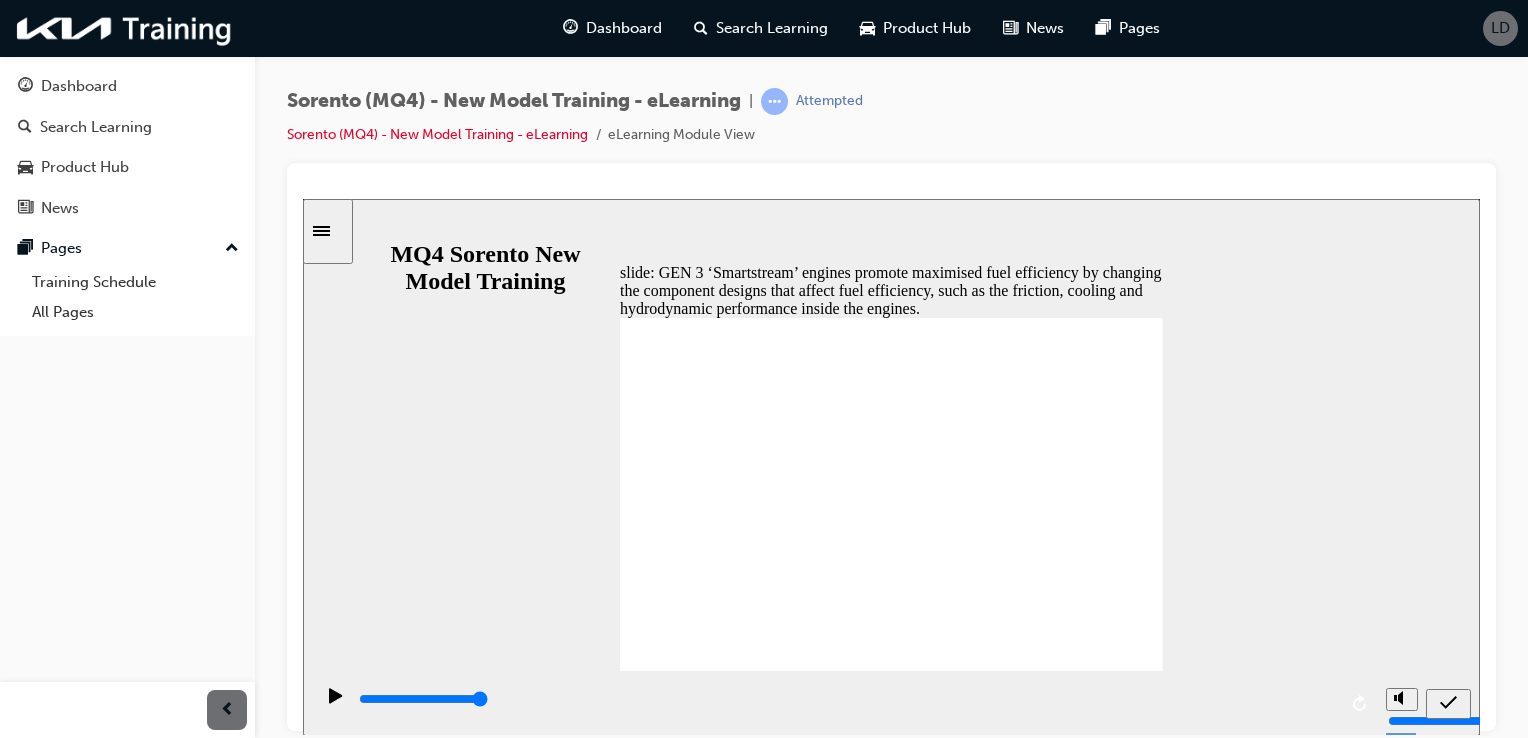 click 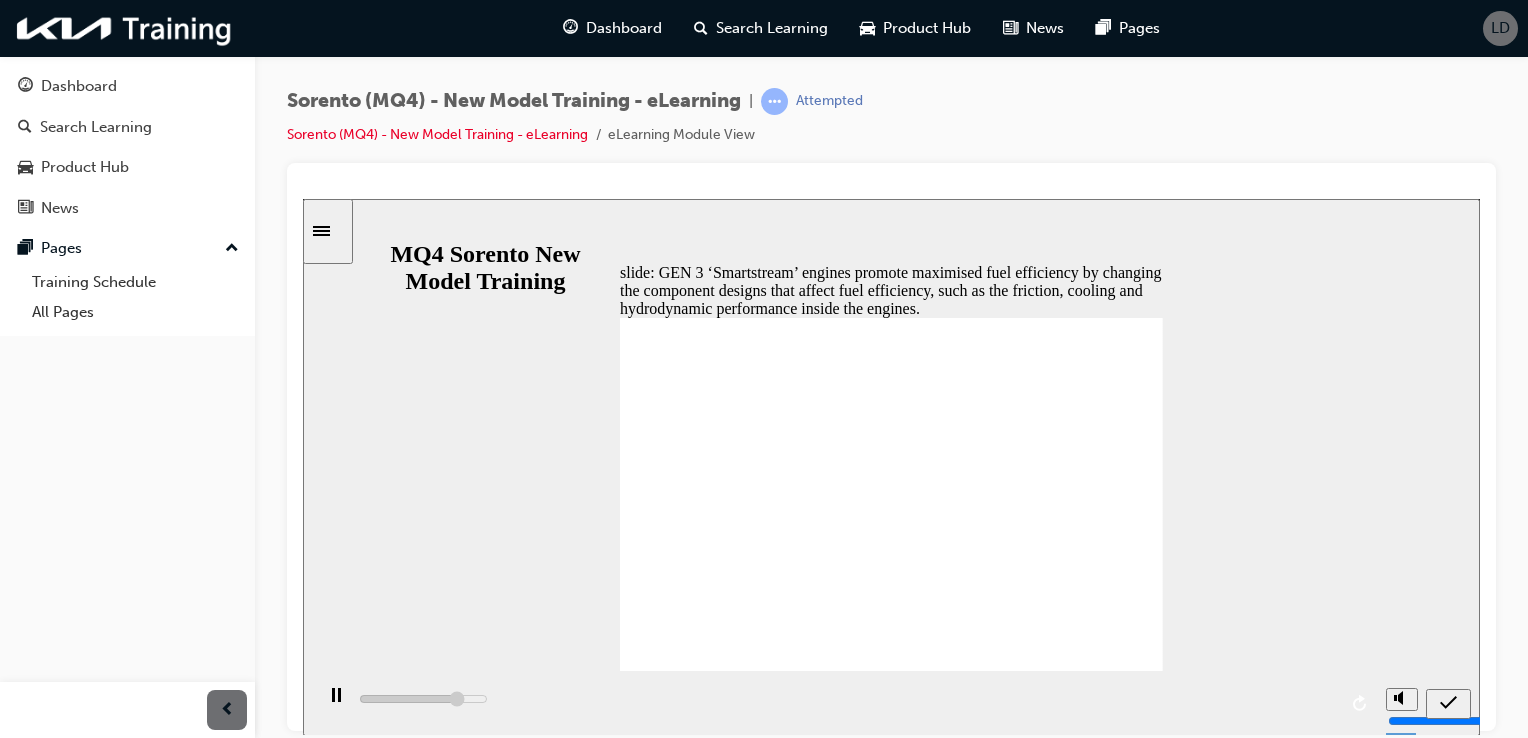 click 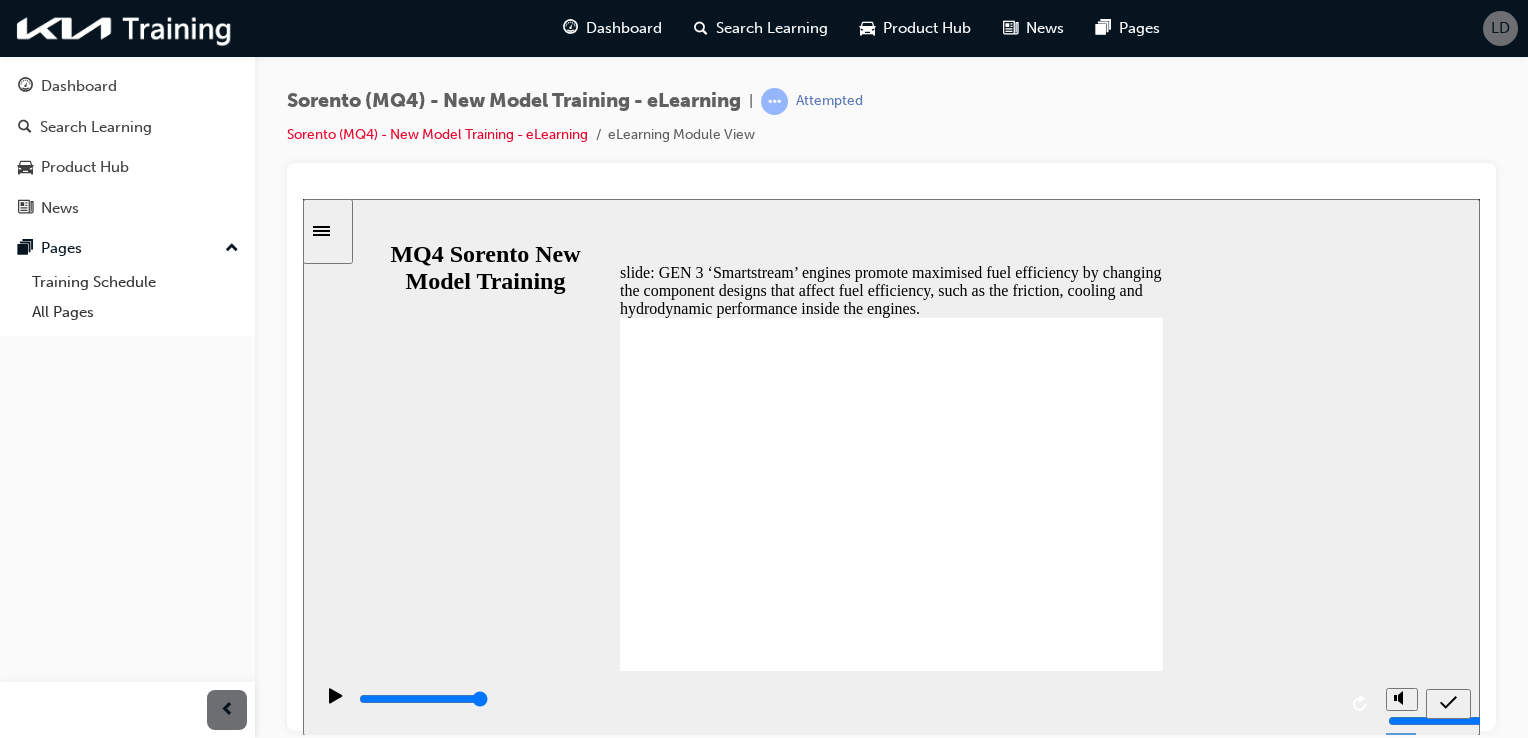 click 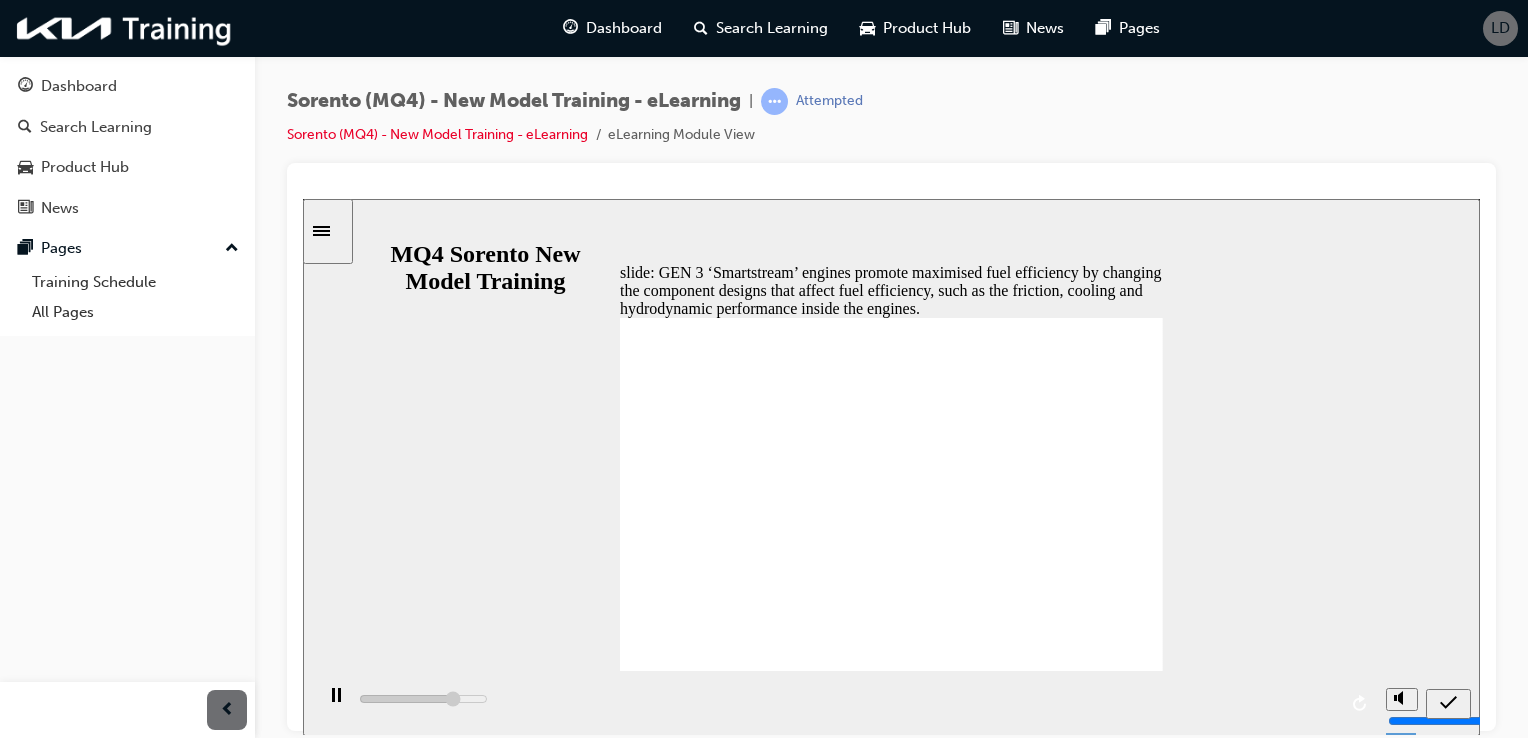 click 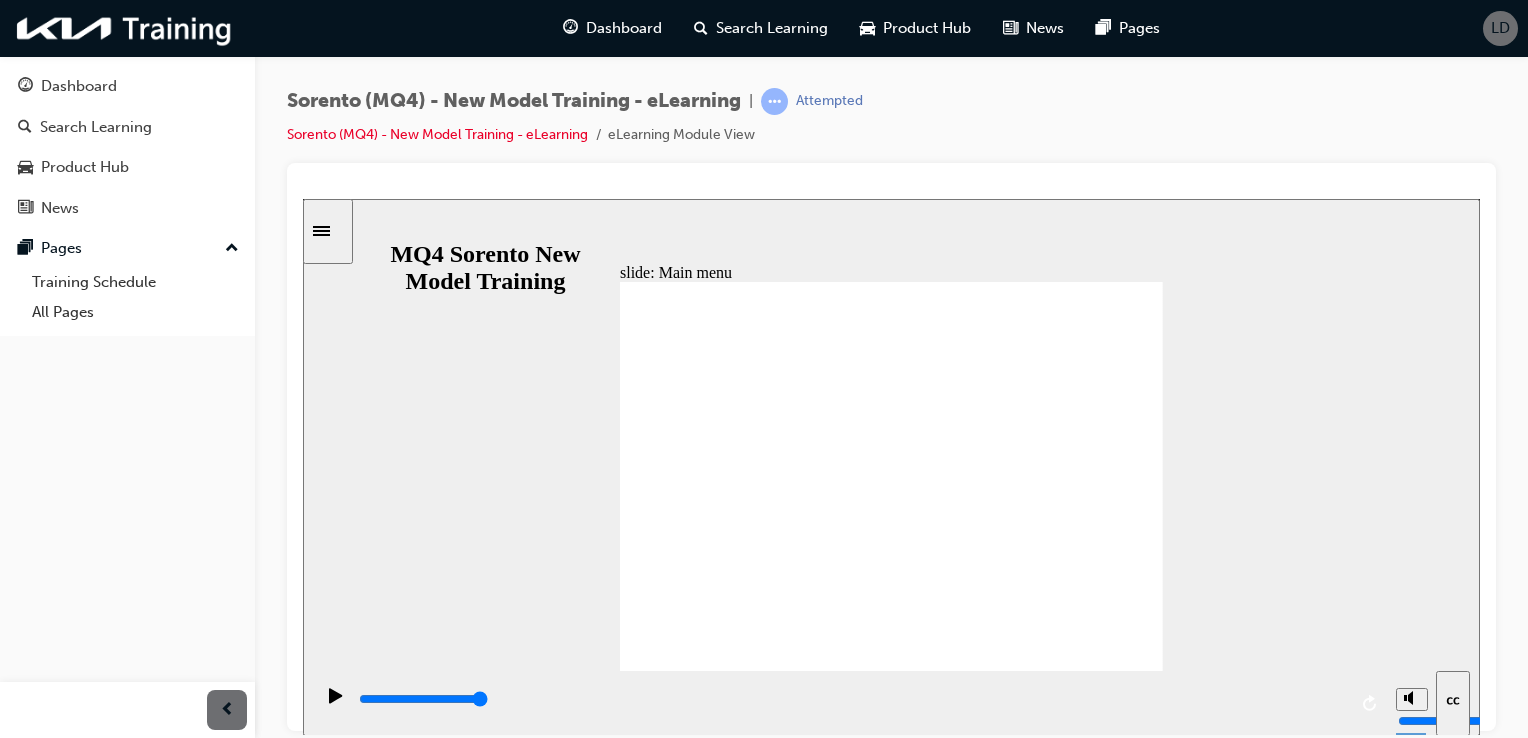 click 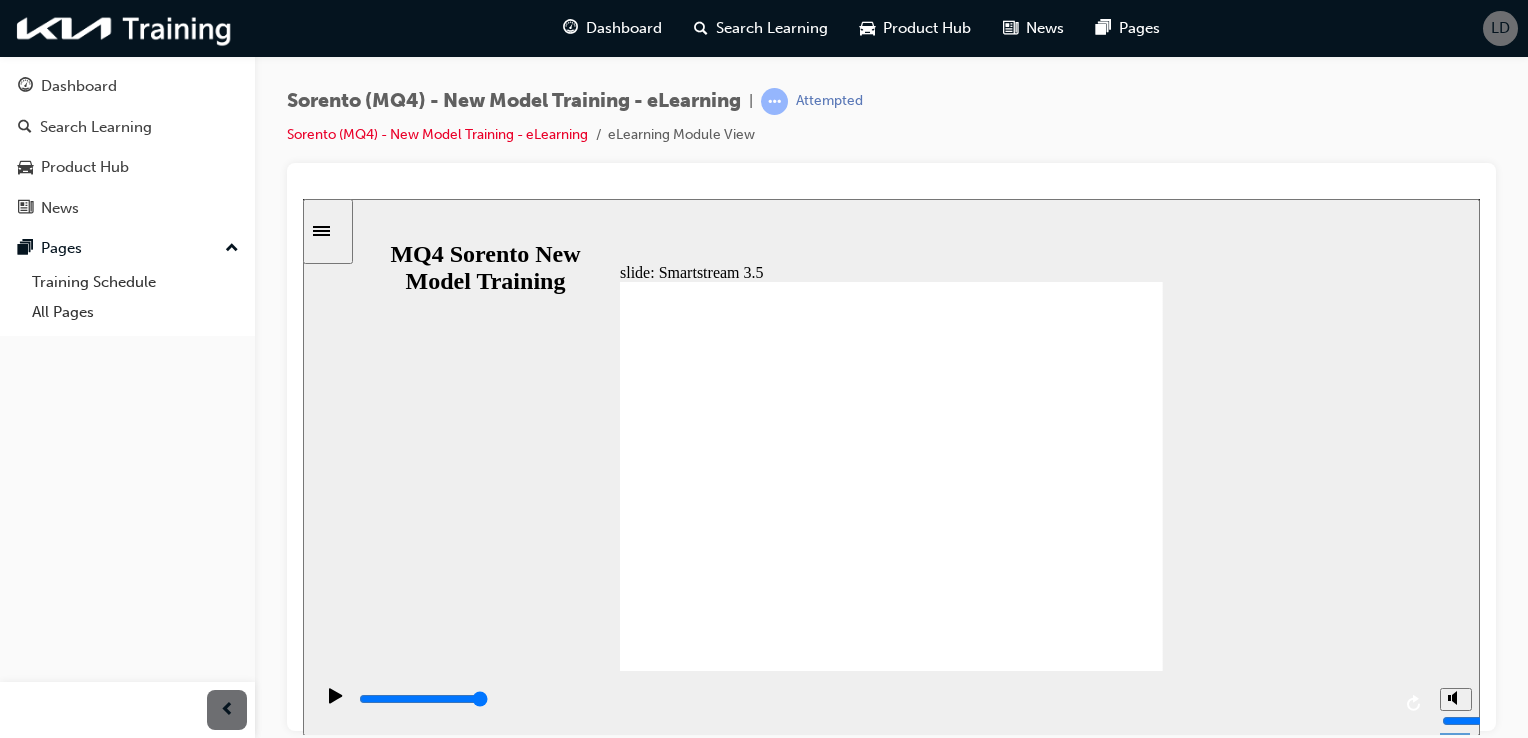click 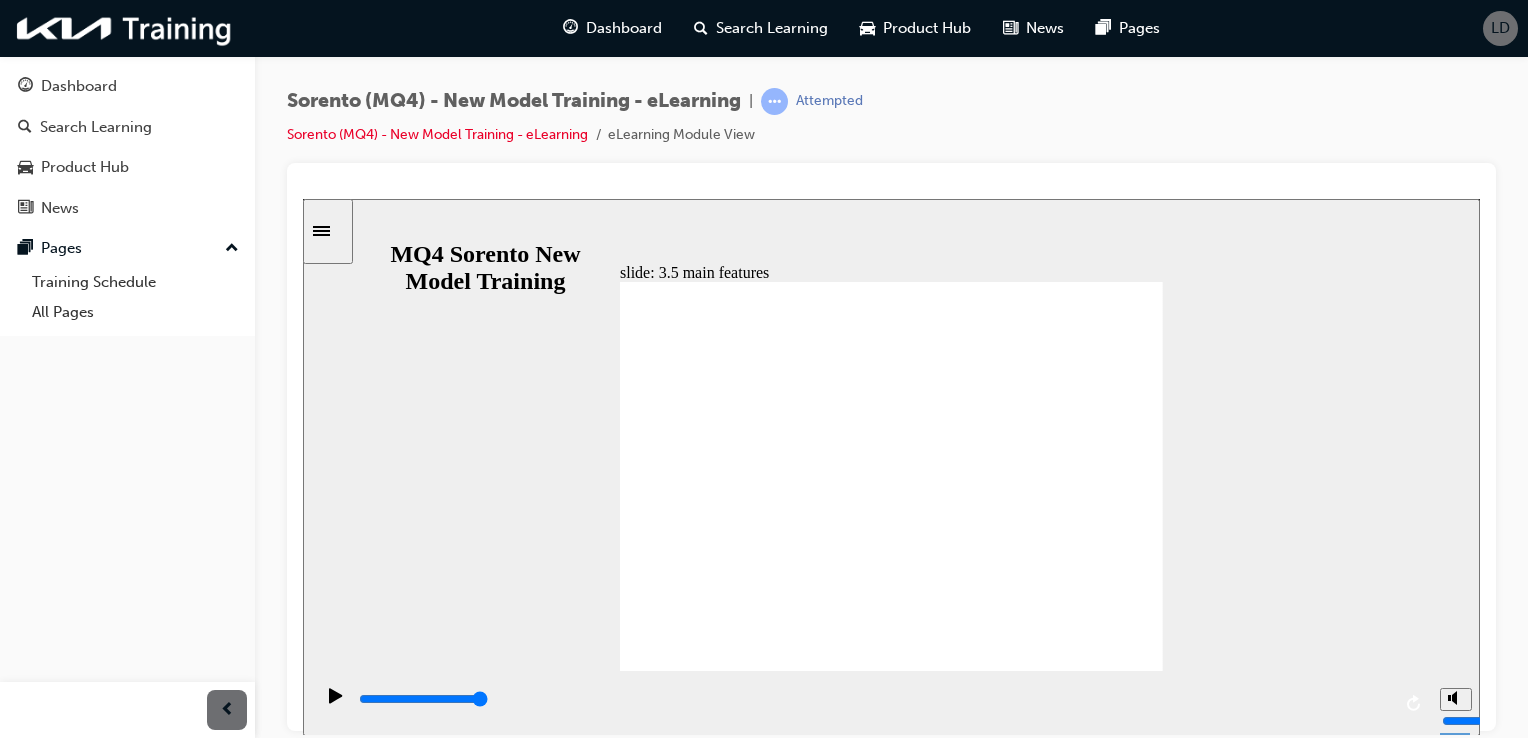 click 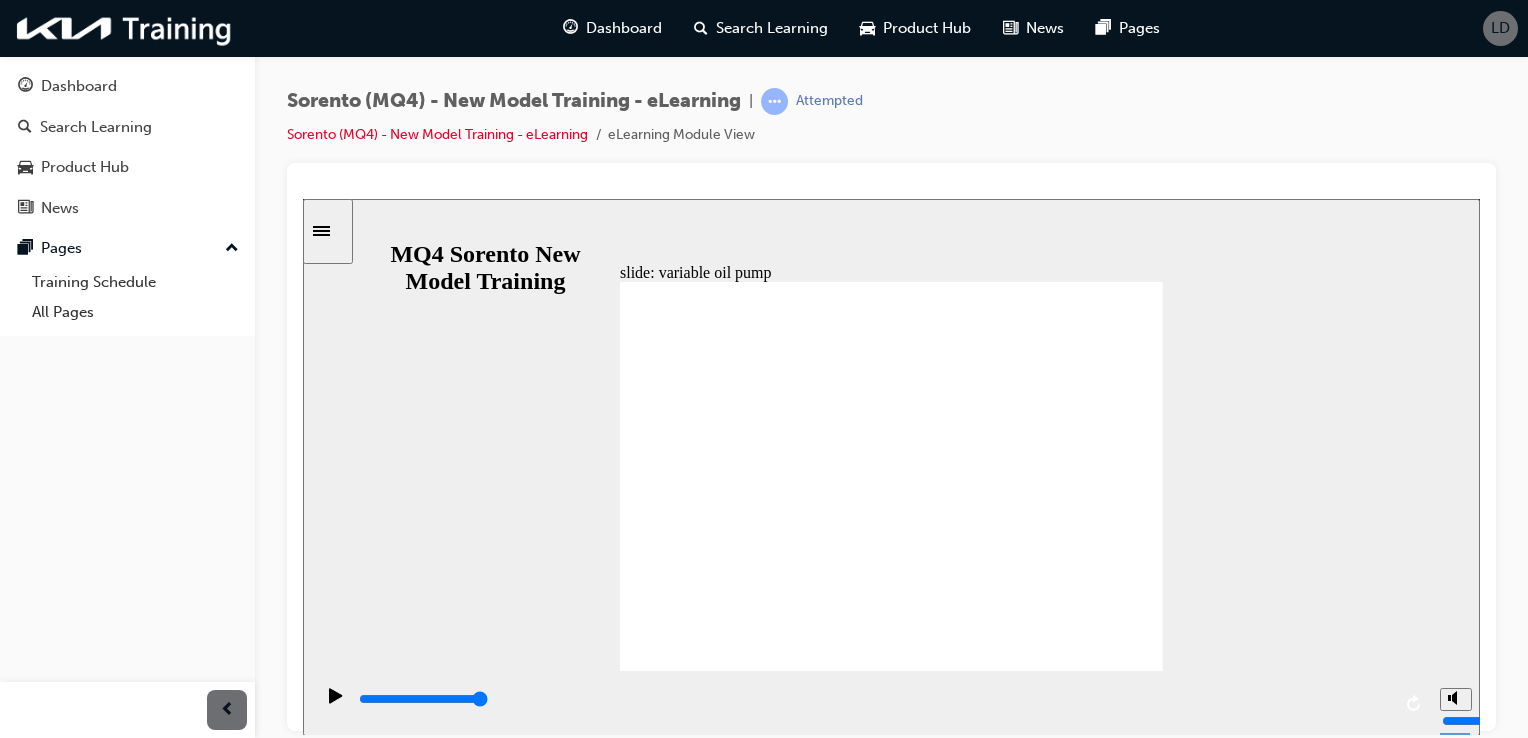 click 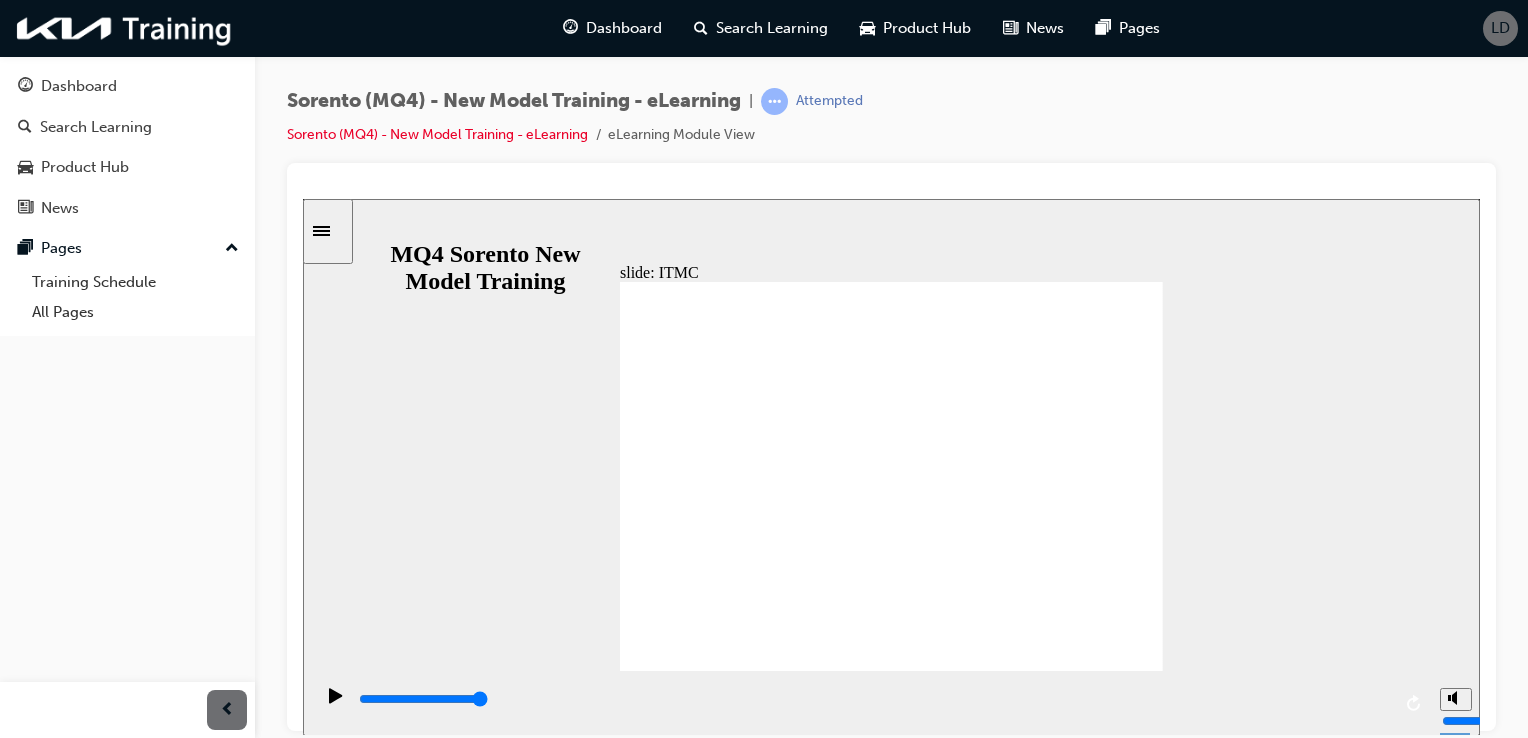 click 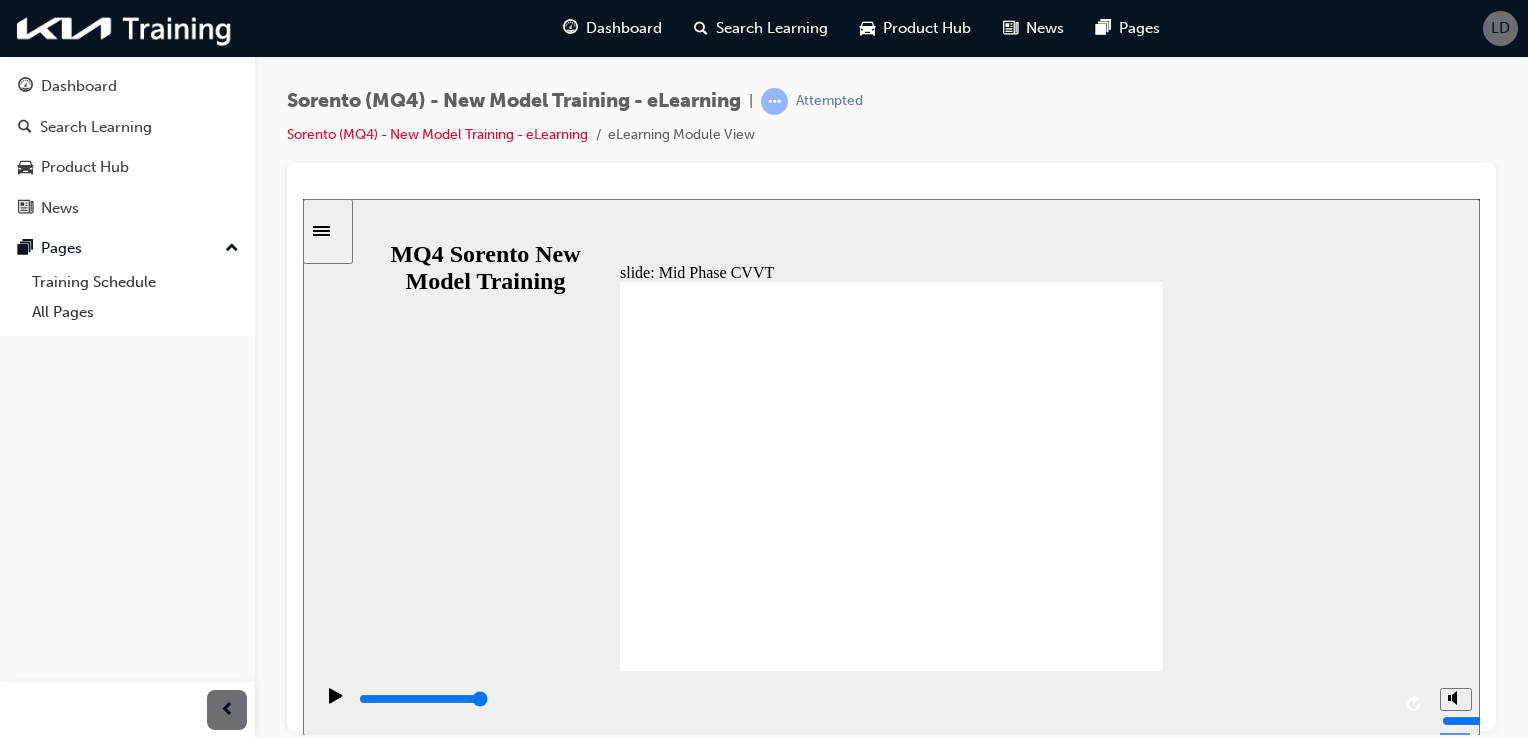 click 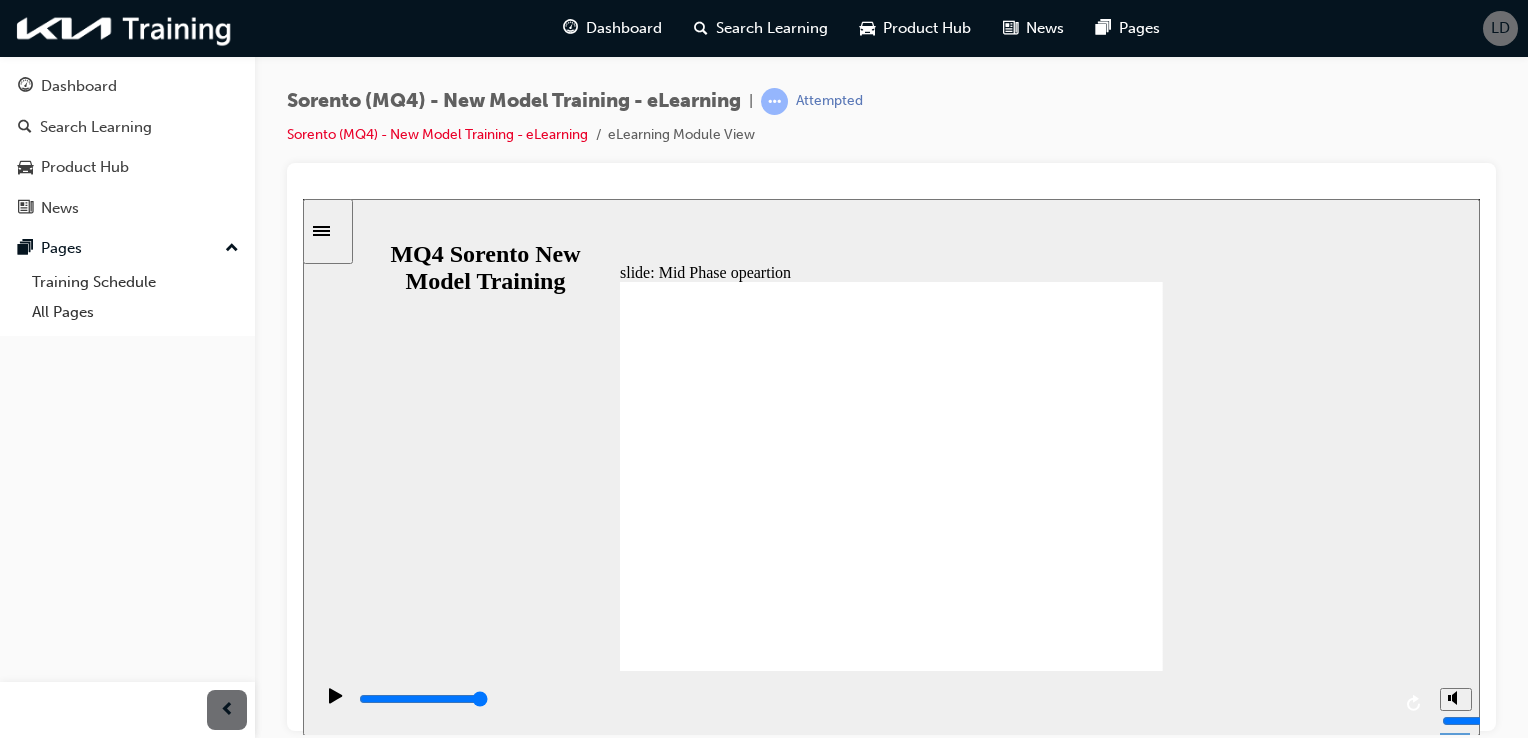 click 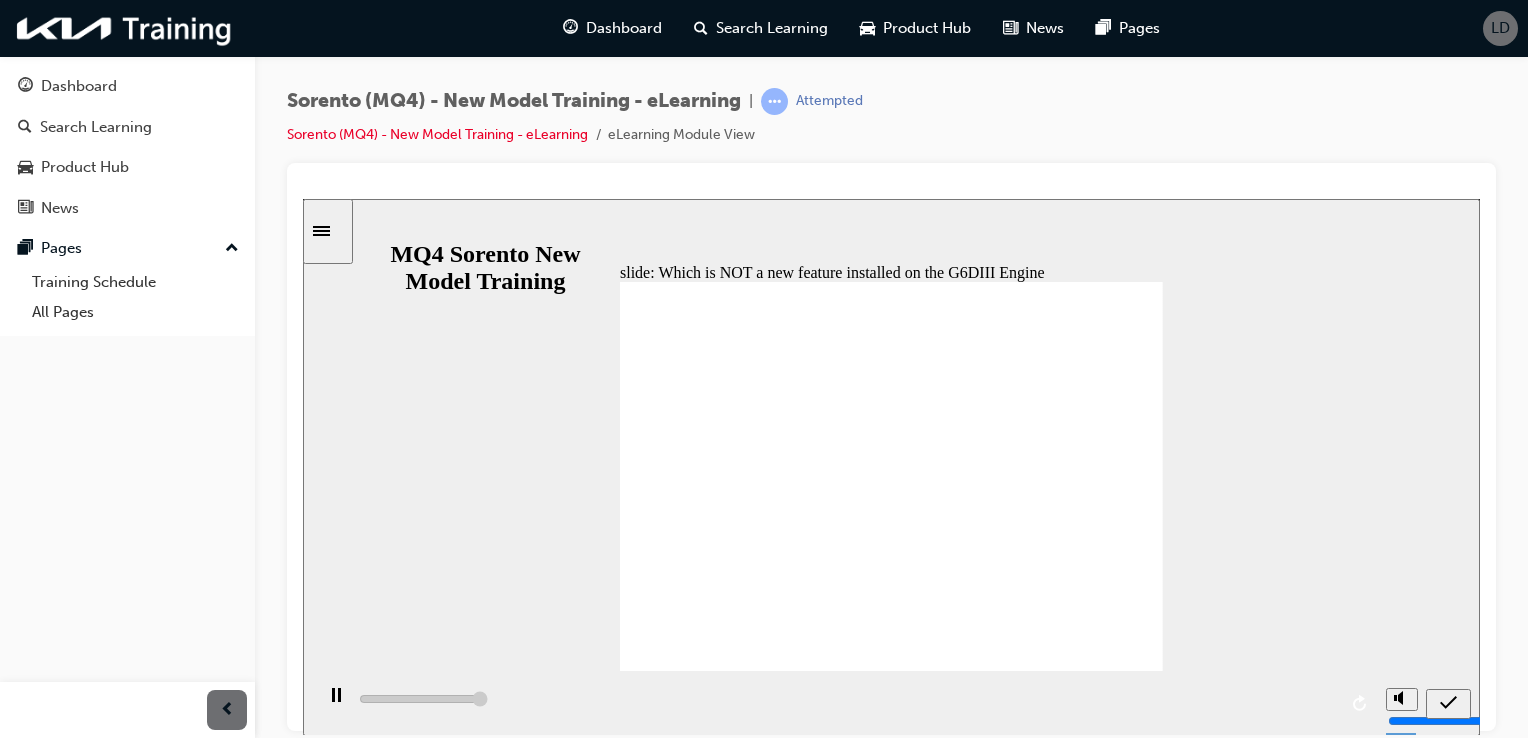 type on "5000" 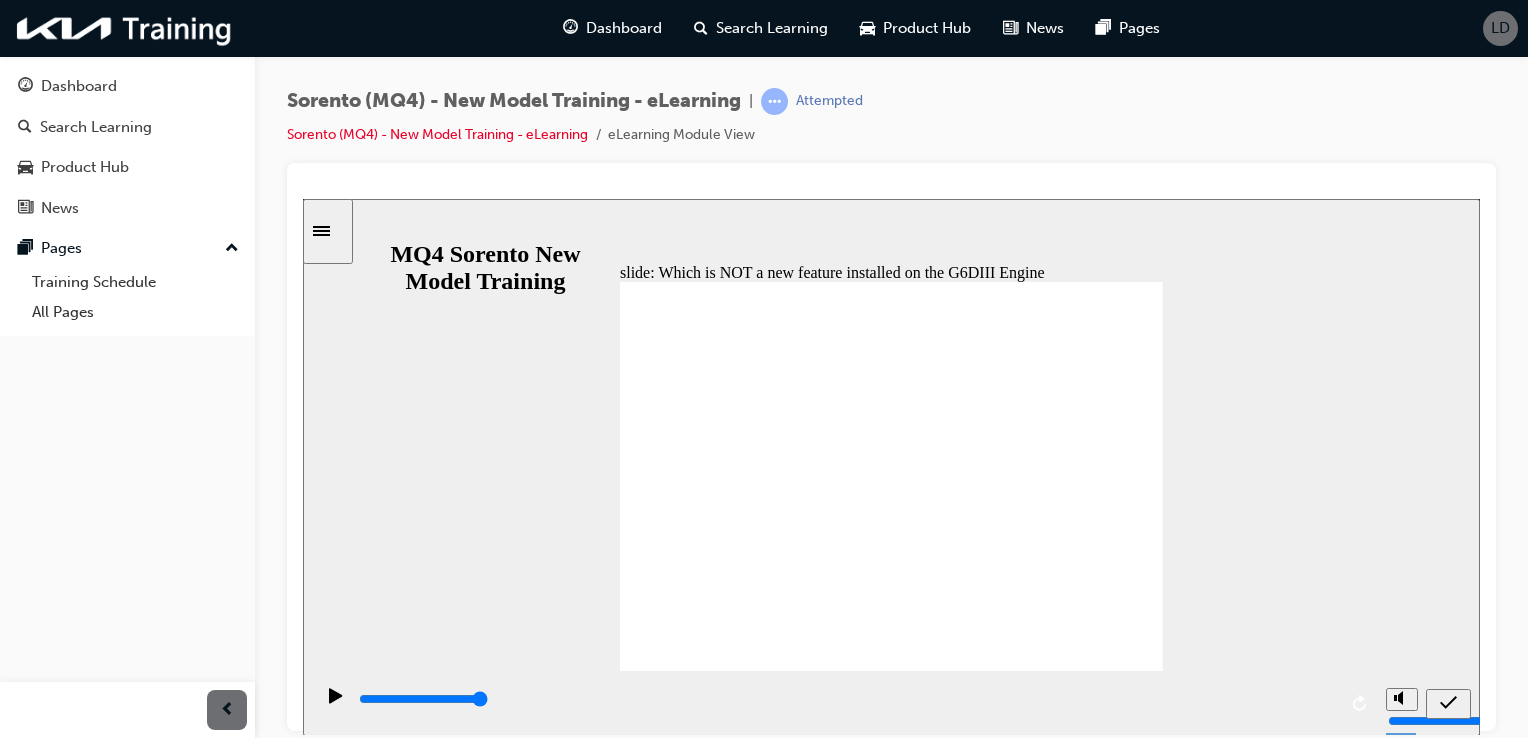 click 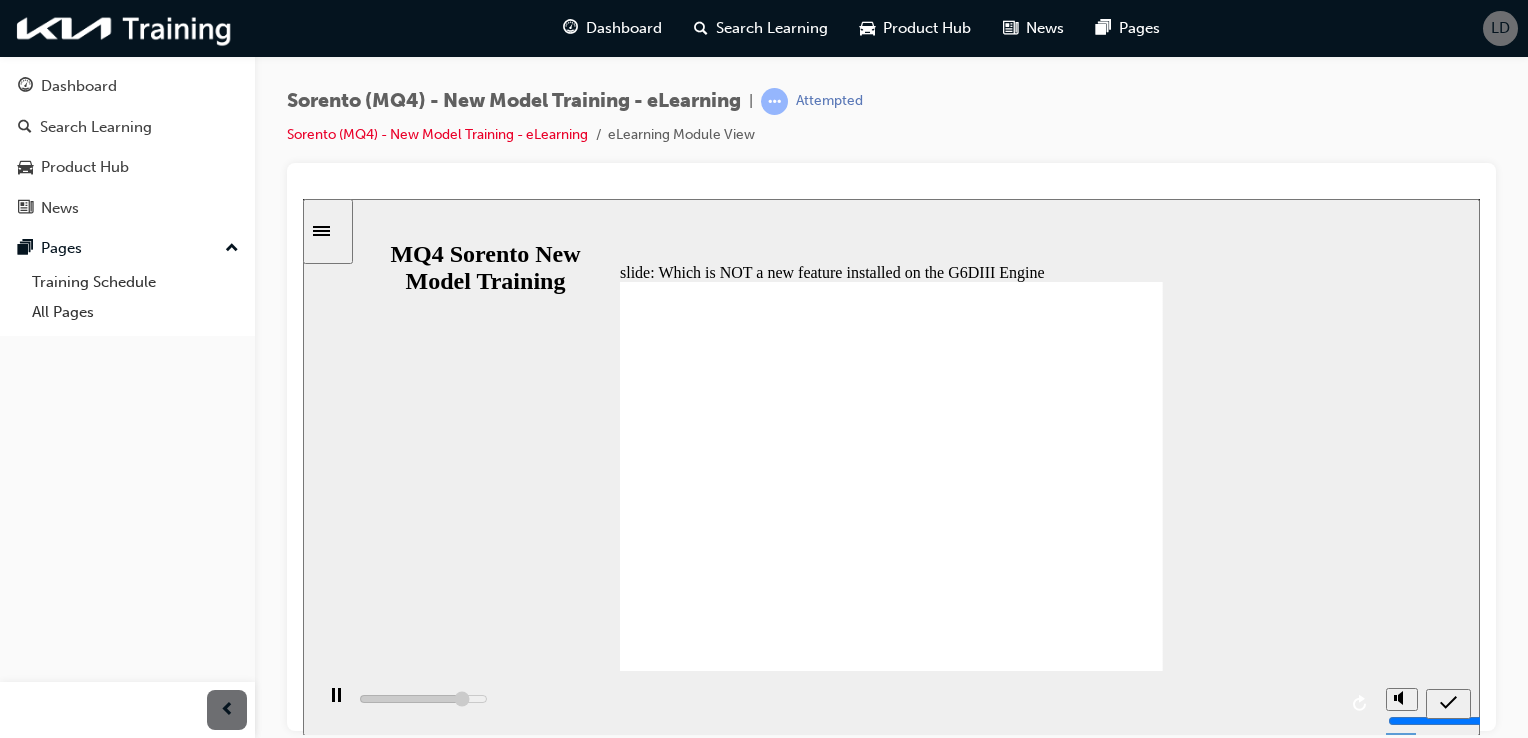 click 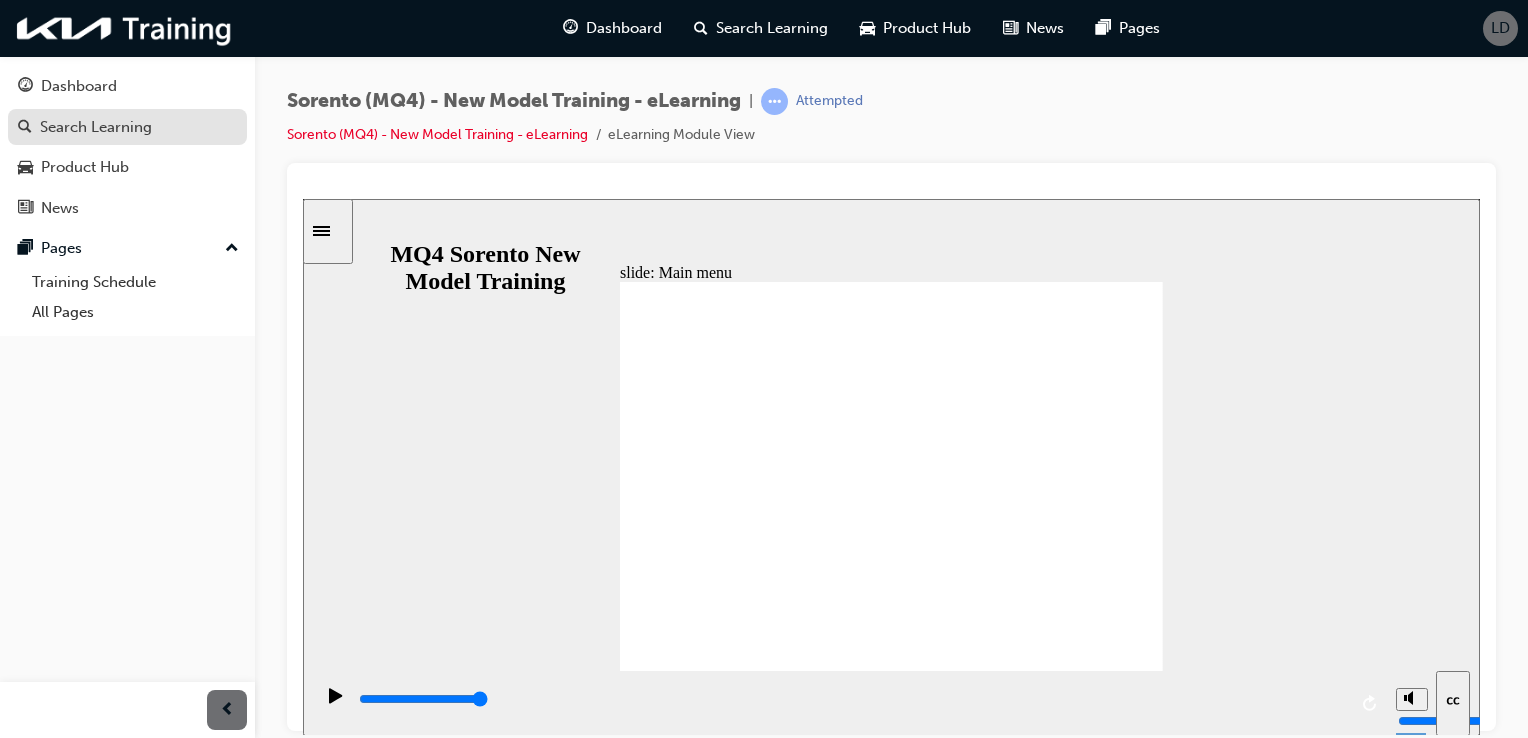click on "Search Learning" at bounding box center [96, 127] 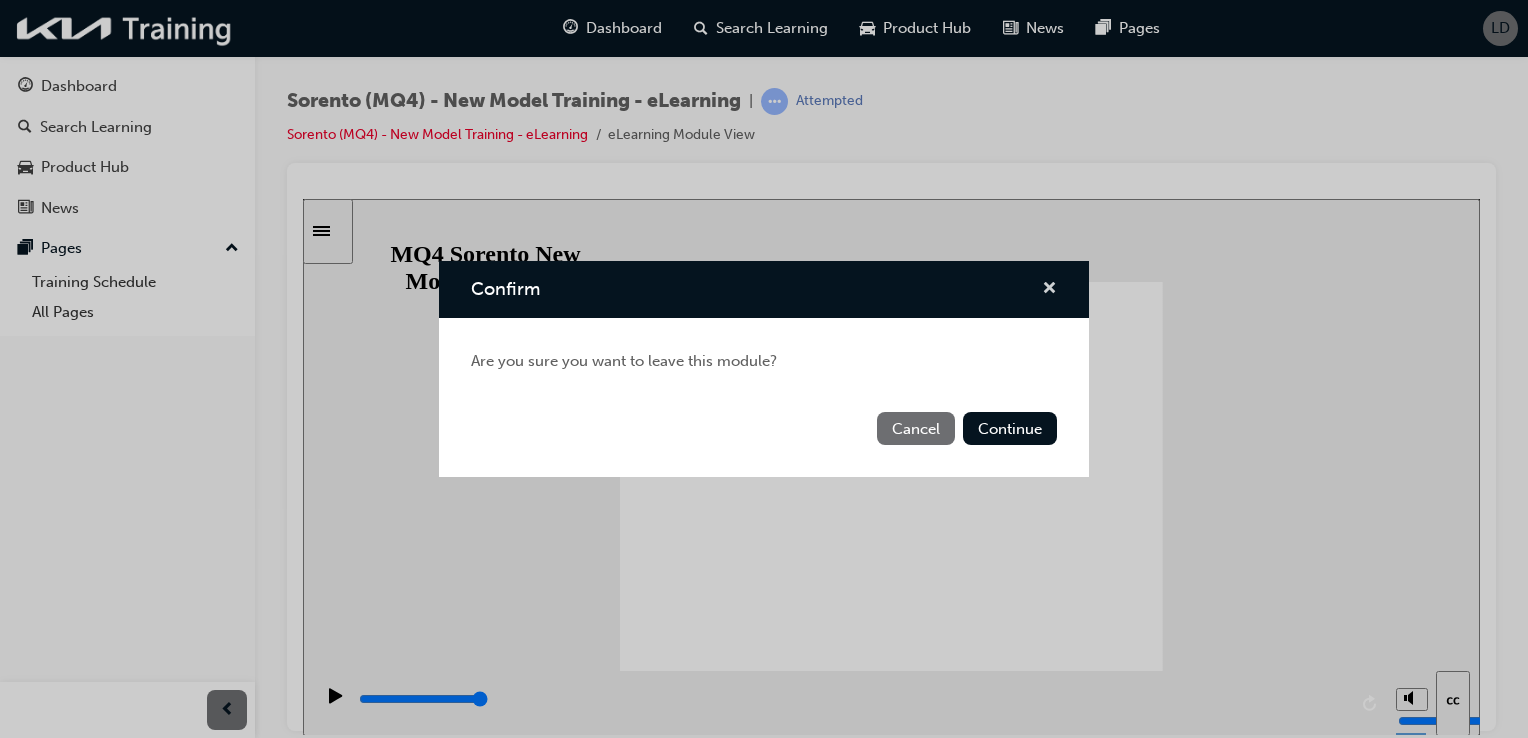 click at bounding box center (1049, 290) 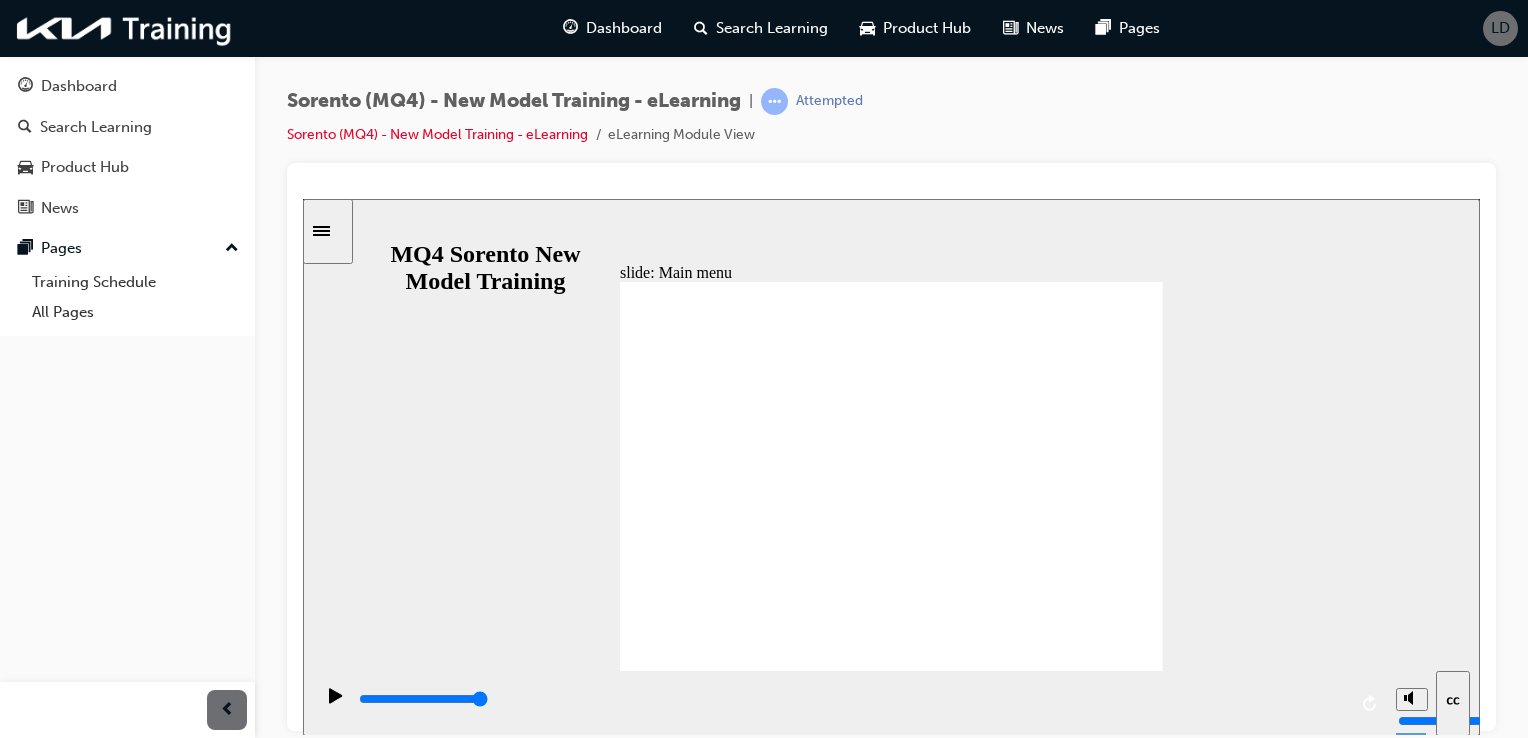 click 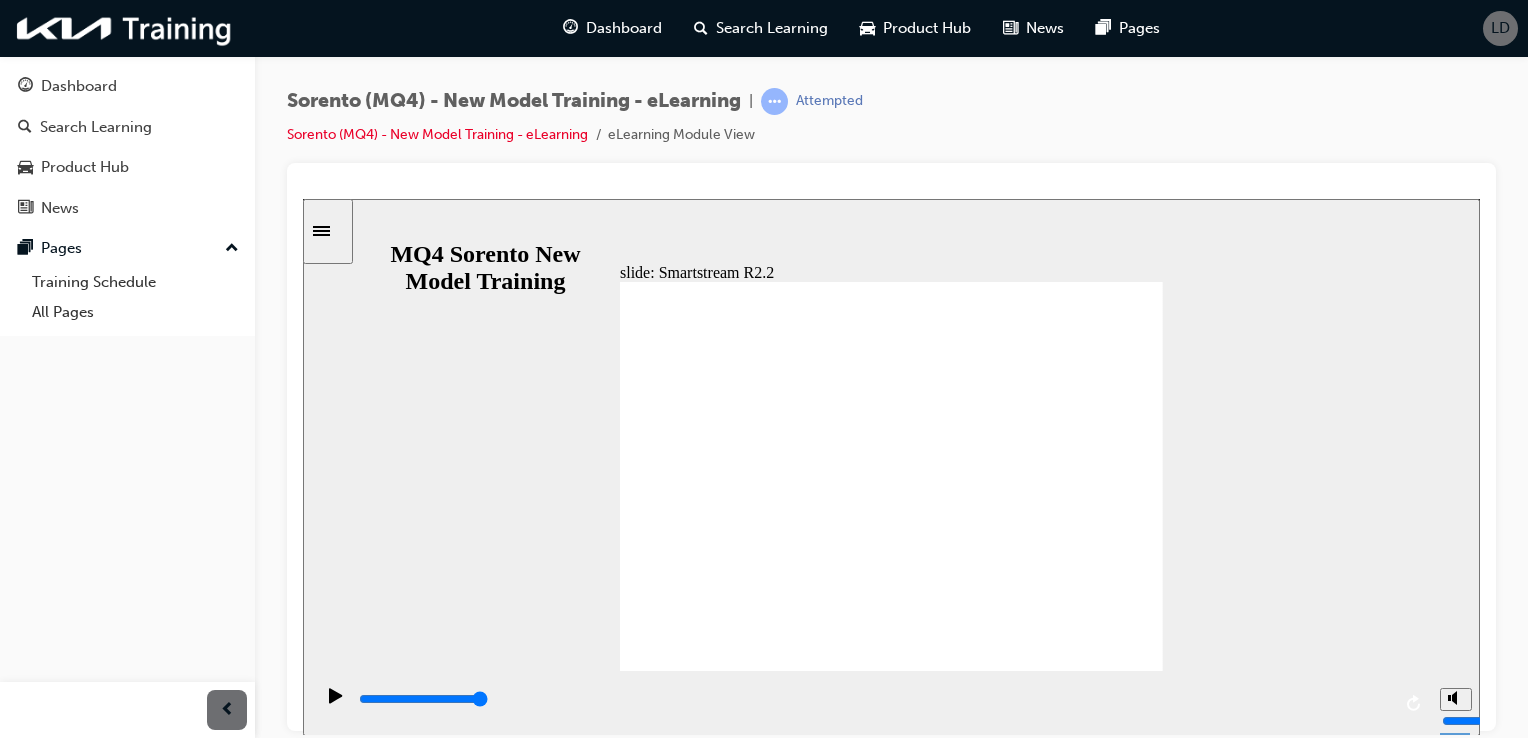 click 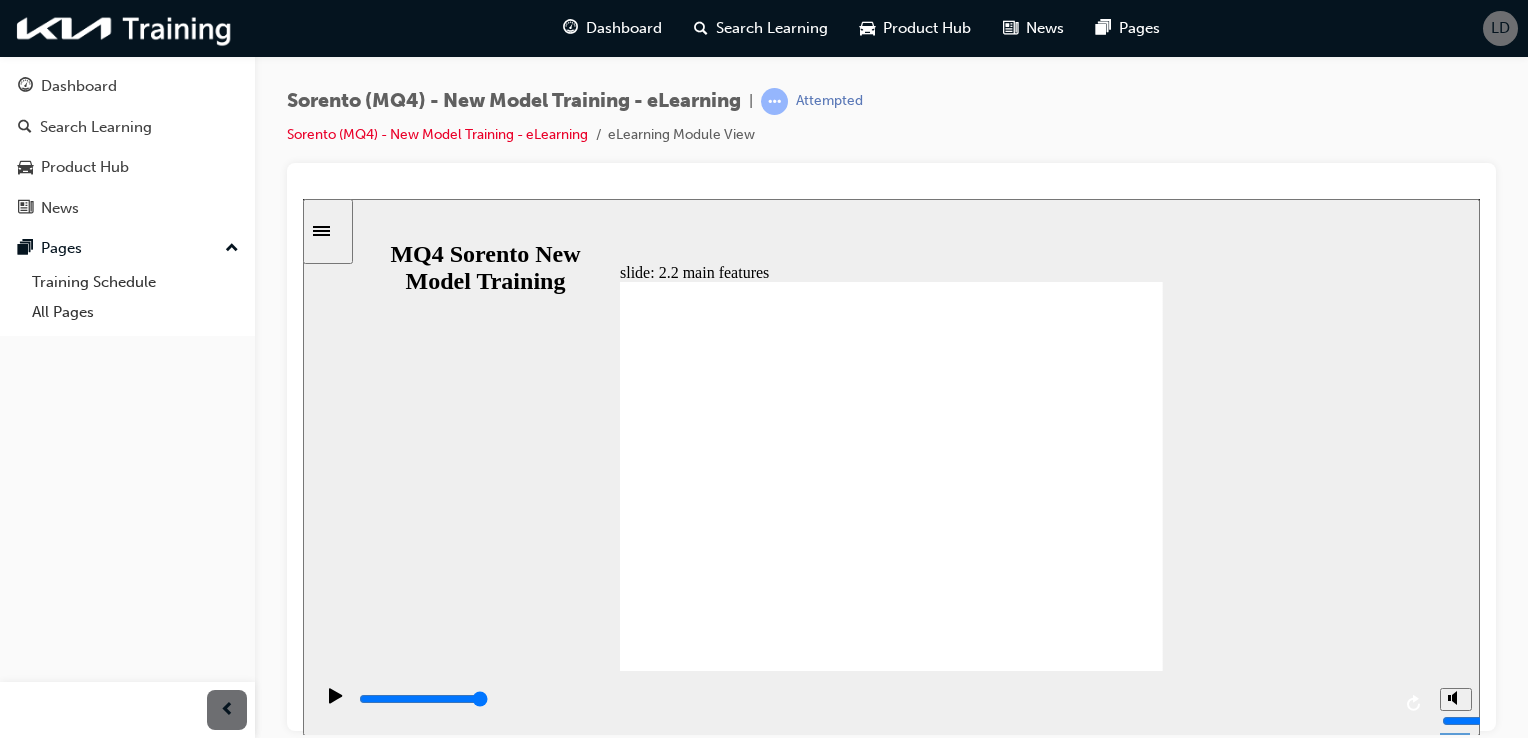 click 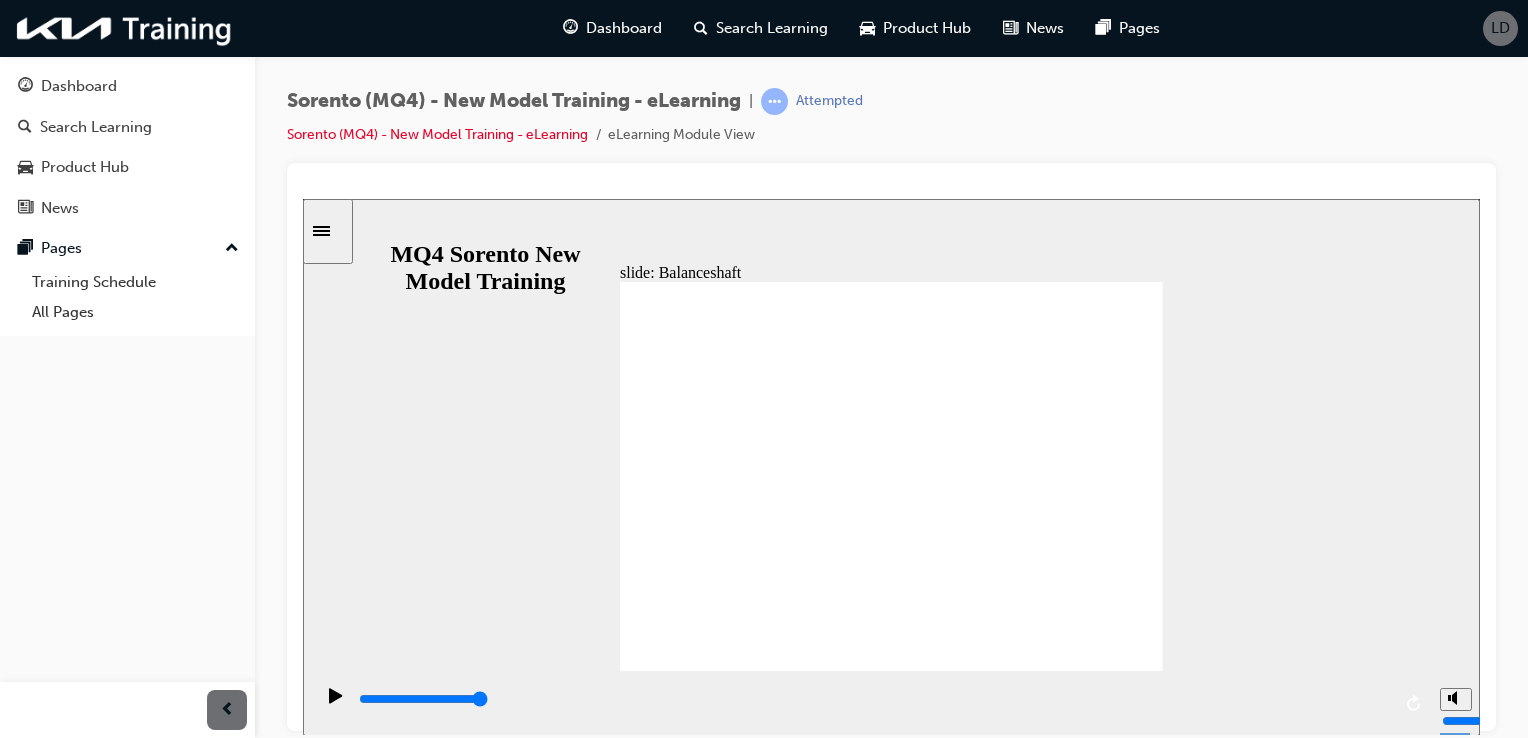 click 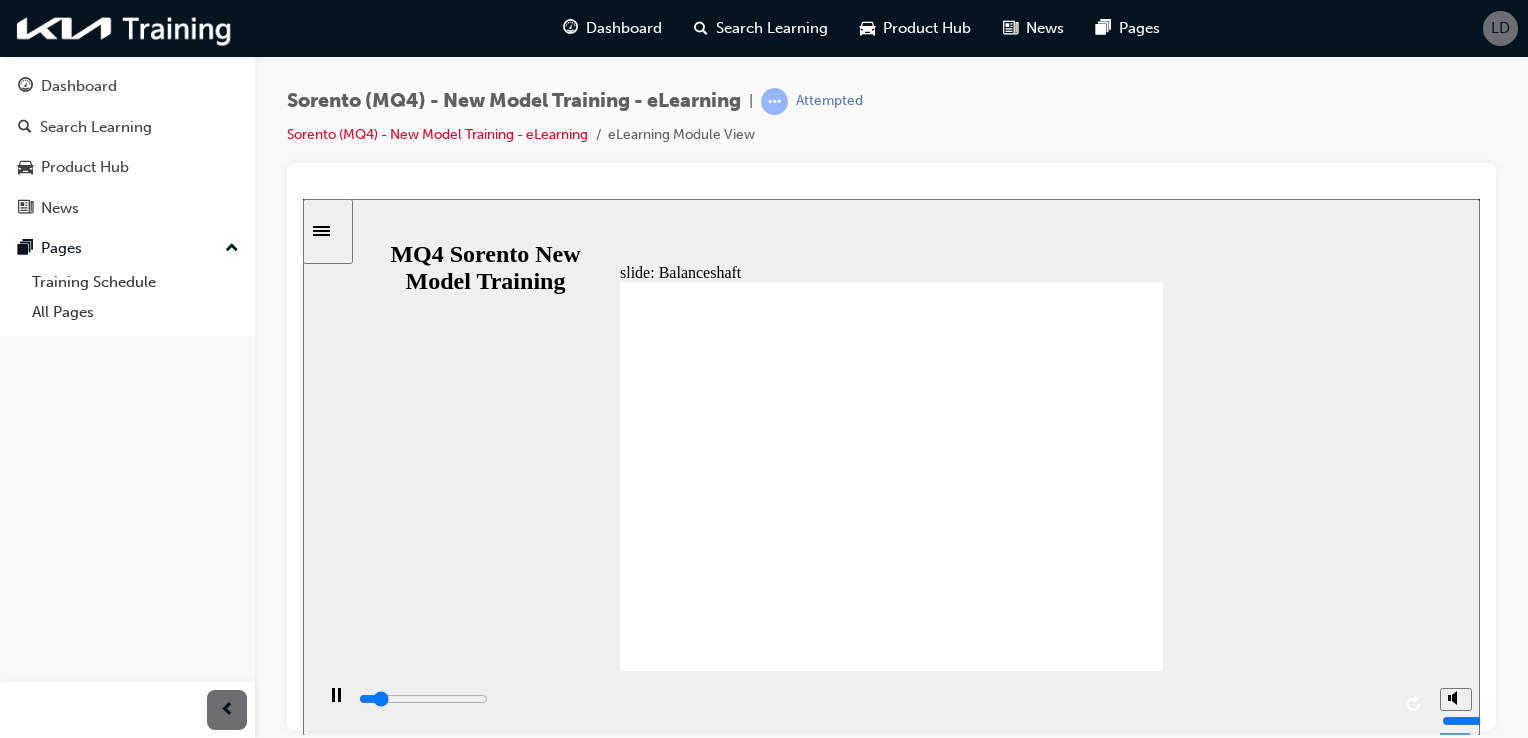 type on "2100" 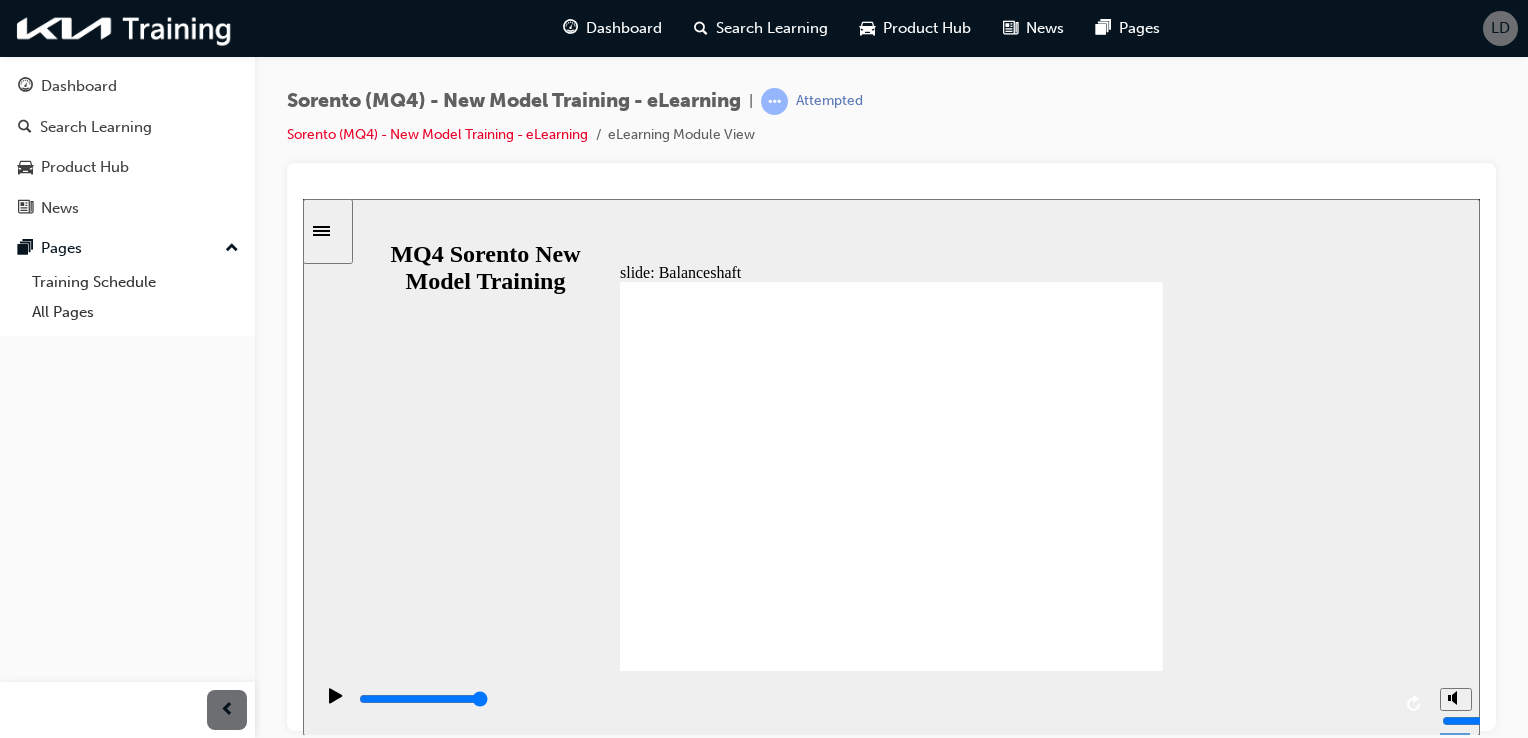 click 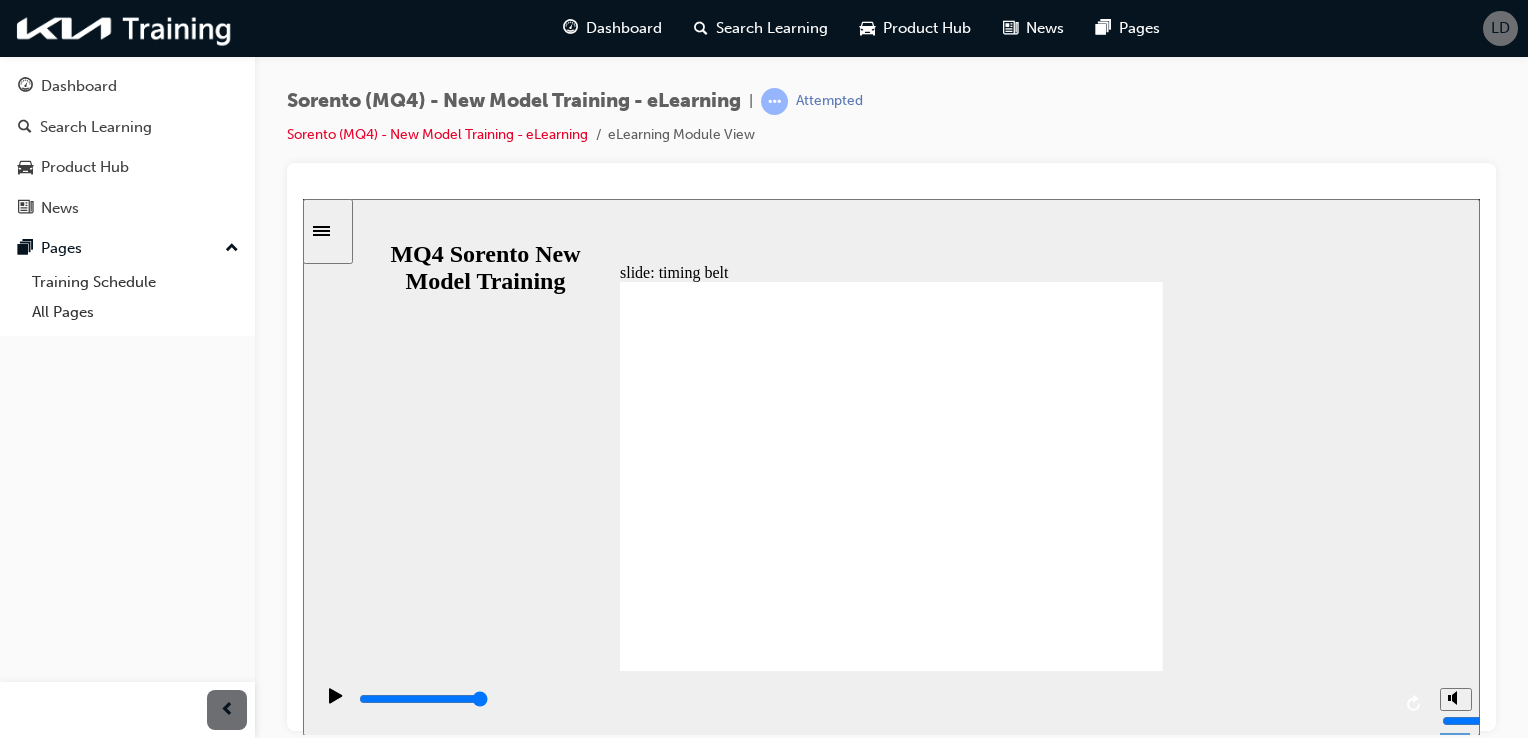 click 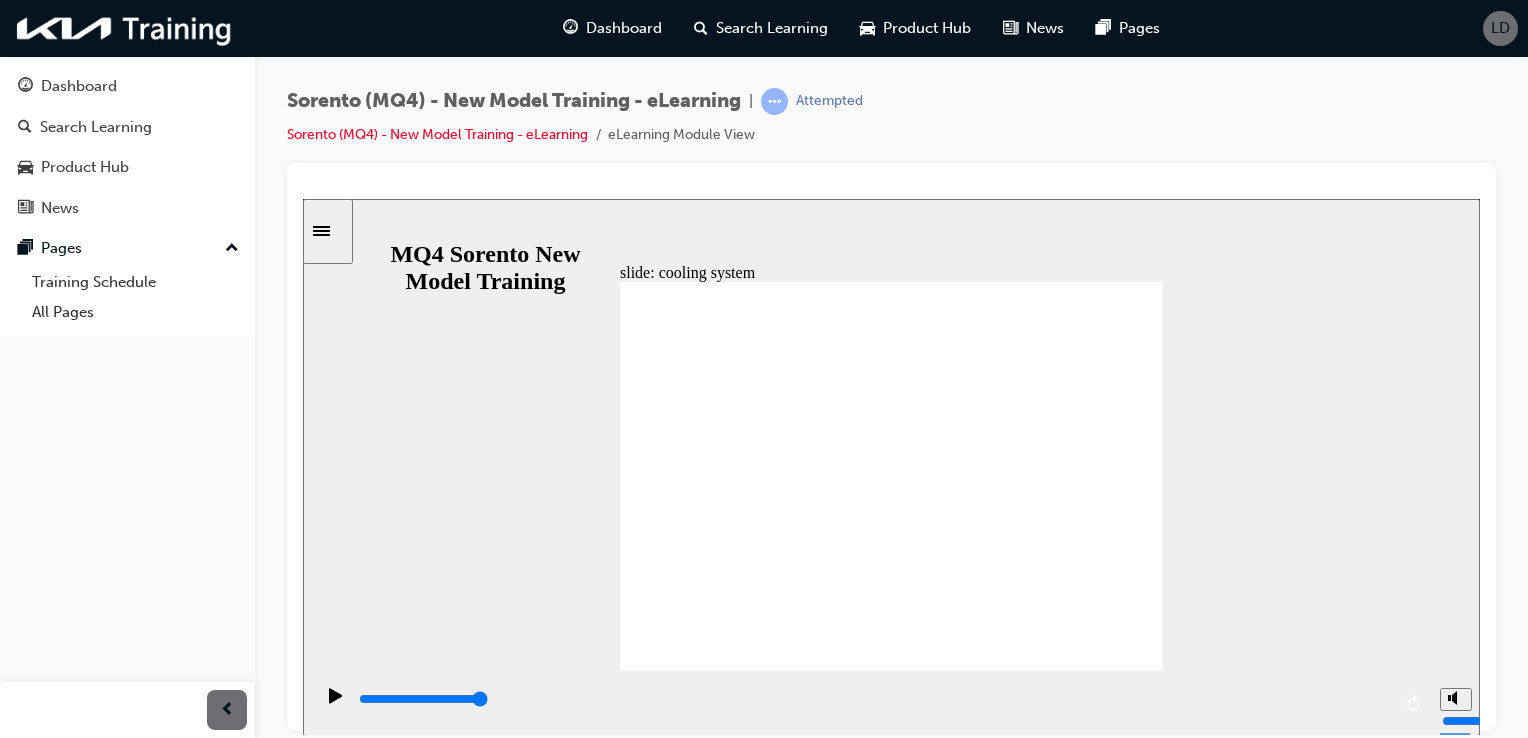 click 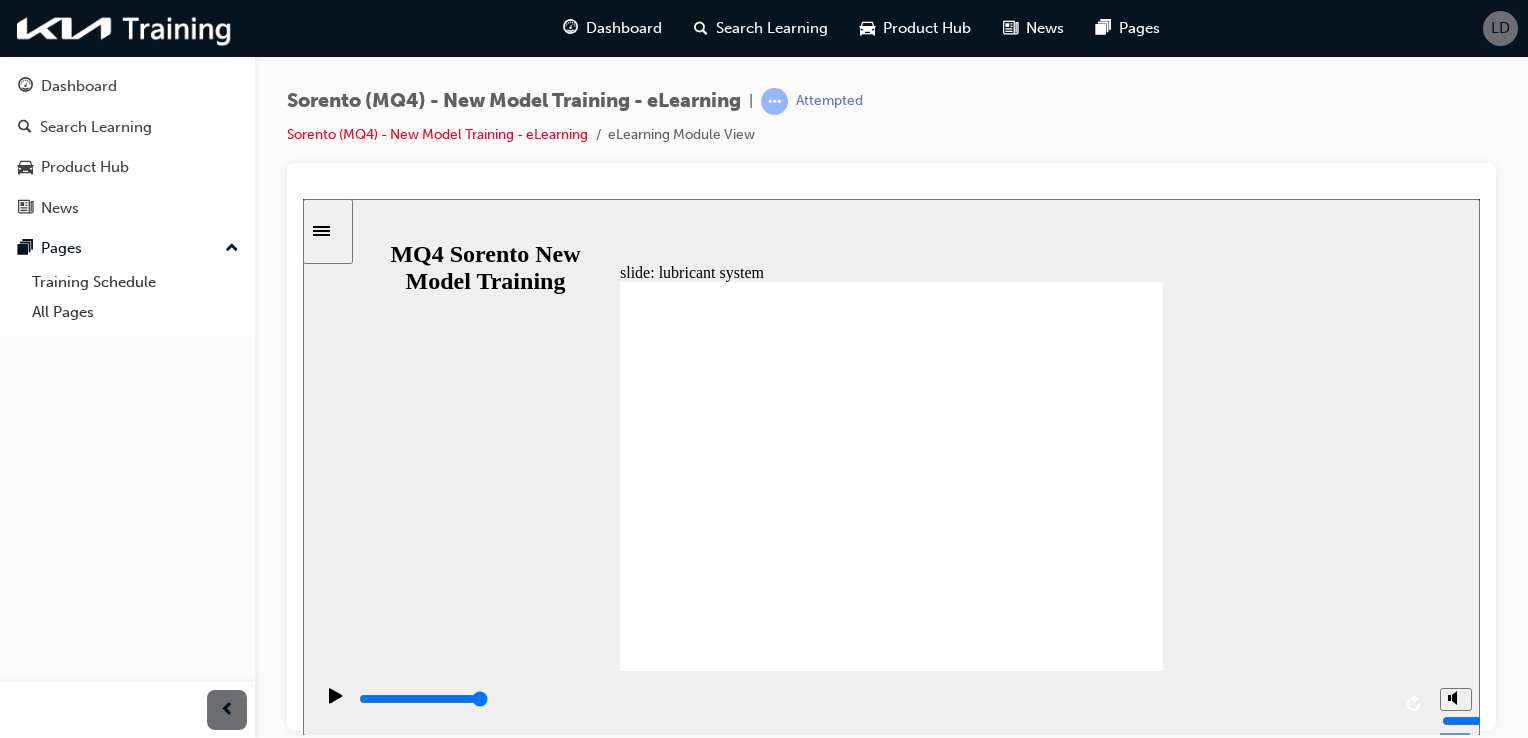 click 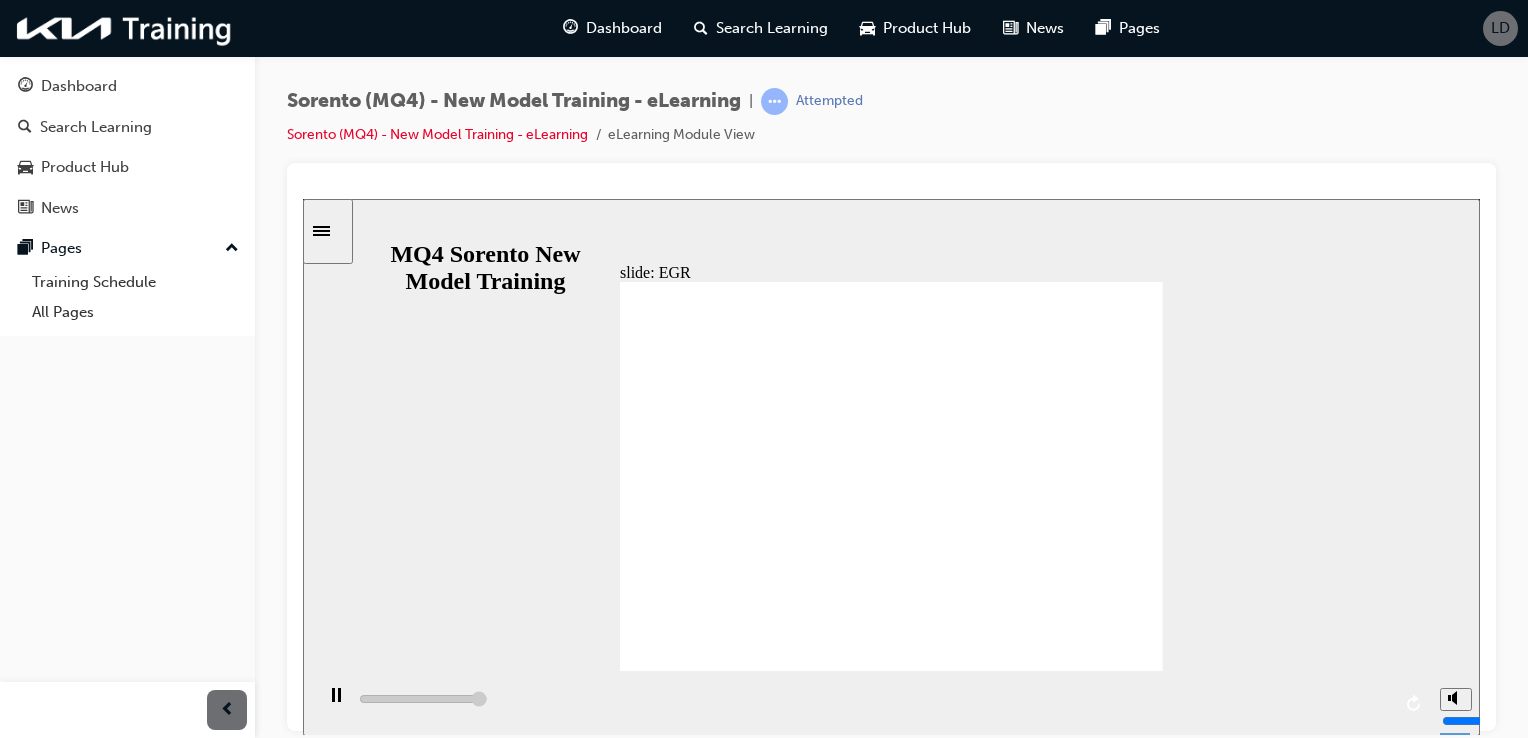 type on "11300" 